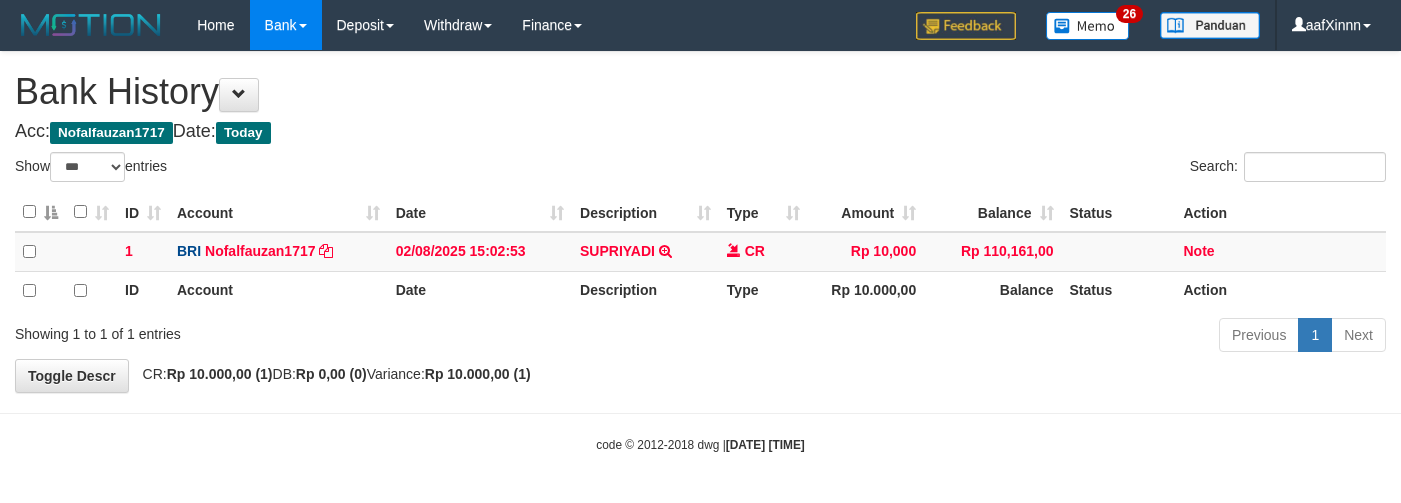 select on "***" 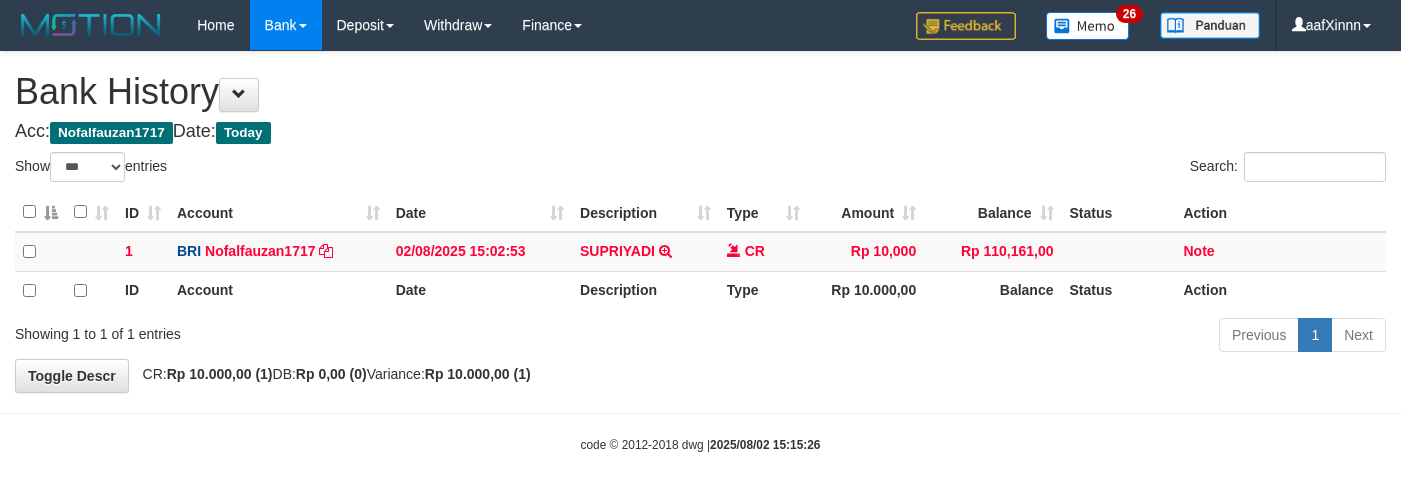 select on "***" 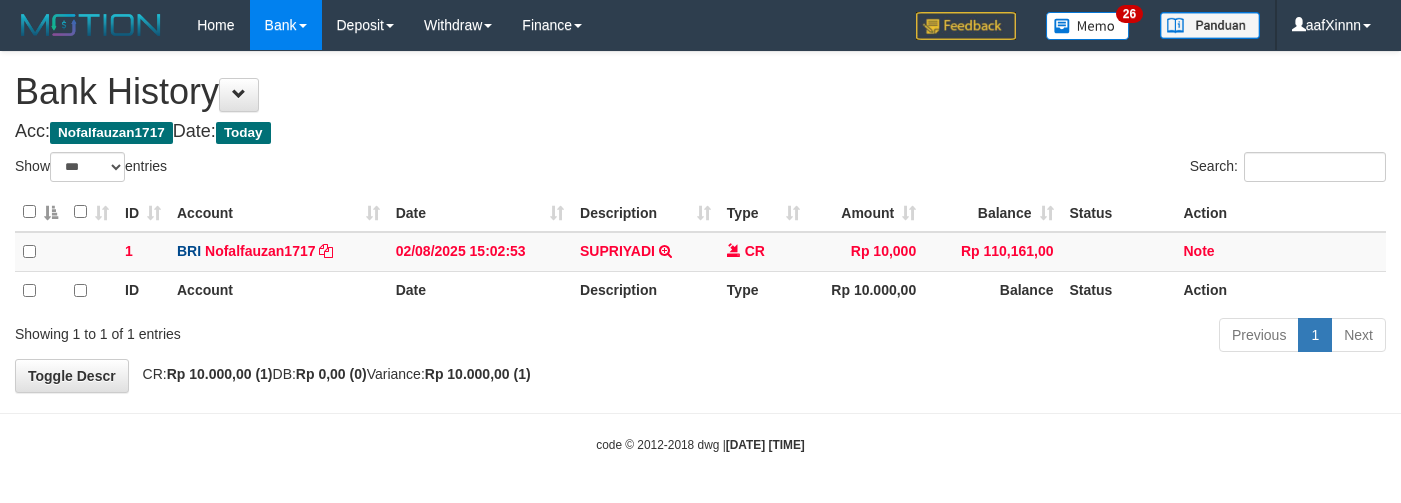 select on "***" 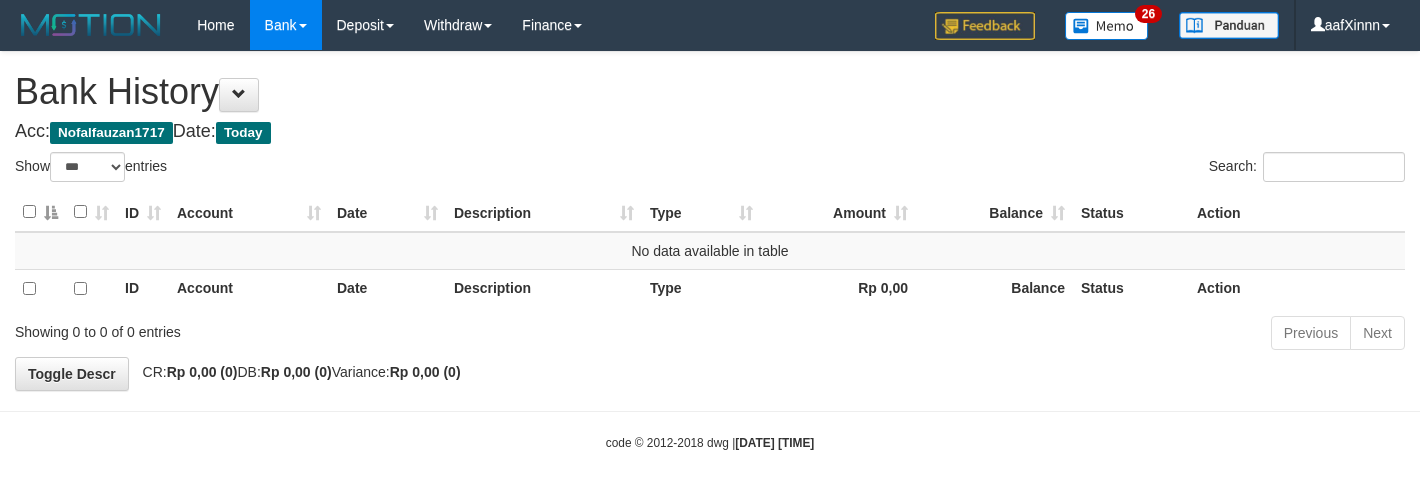 select on "***" 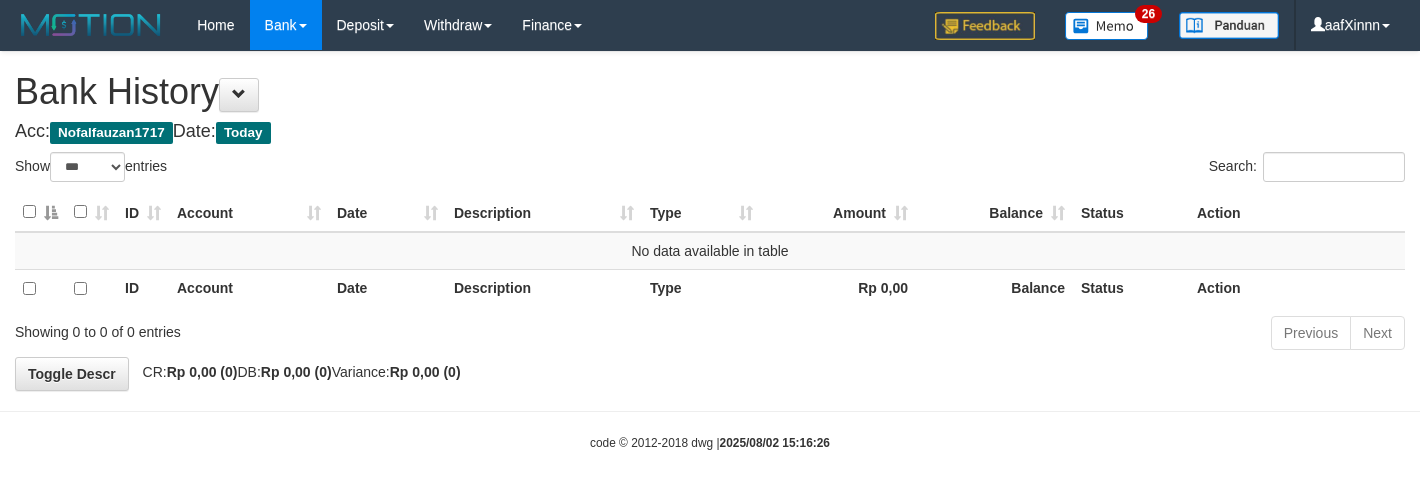 select on "***" 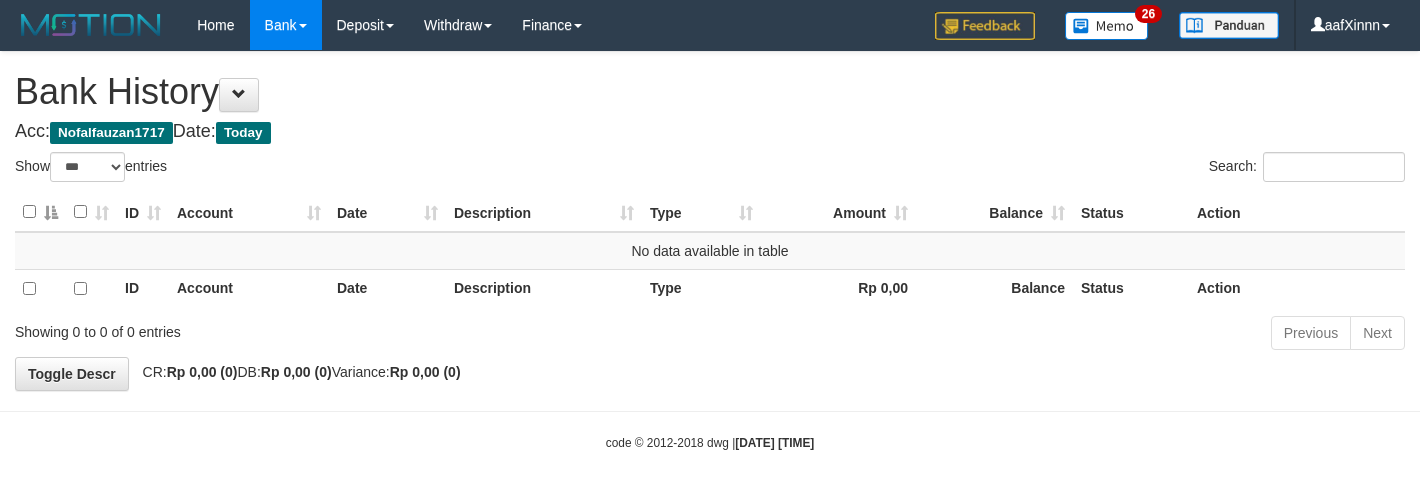 select on "***" 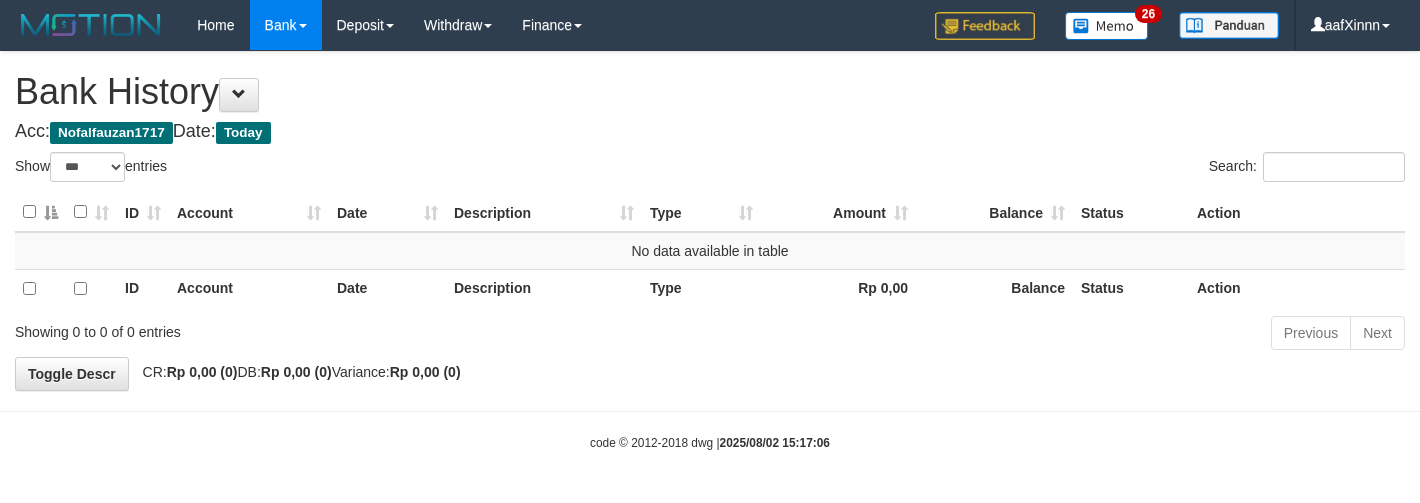 select on "***" 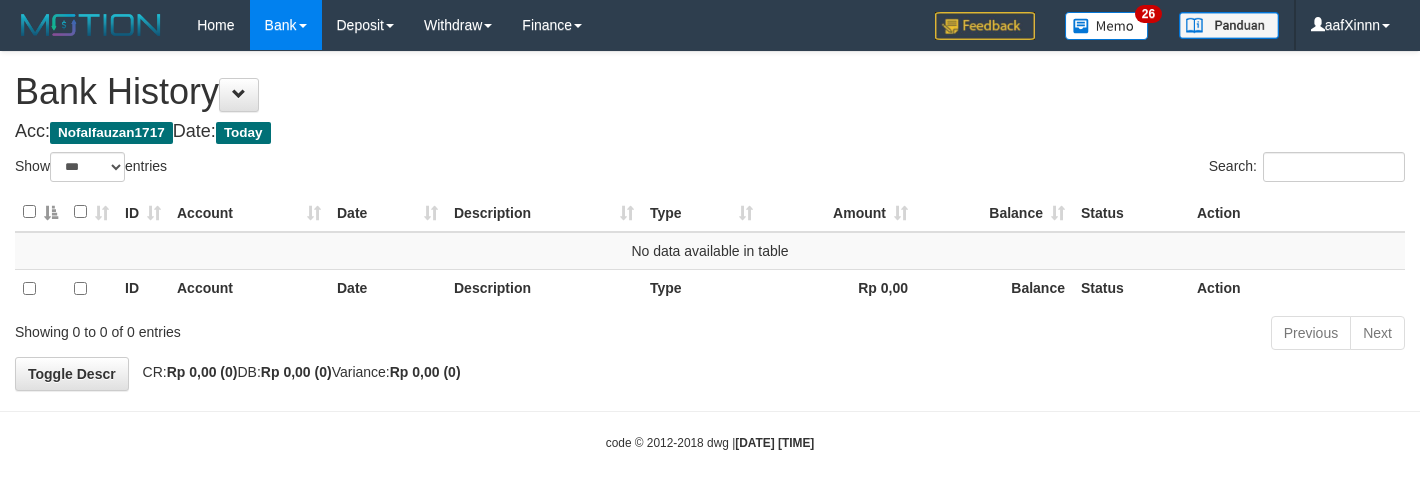 select on "***" 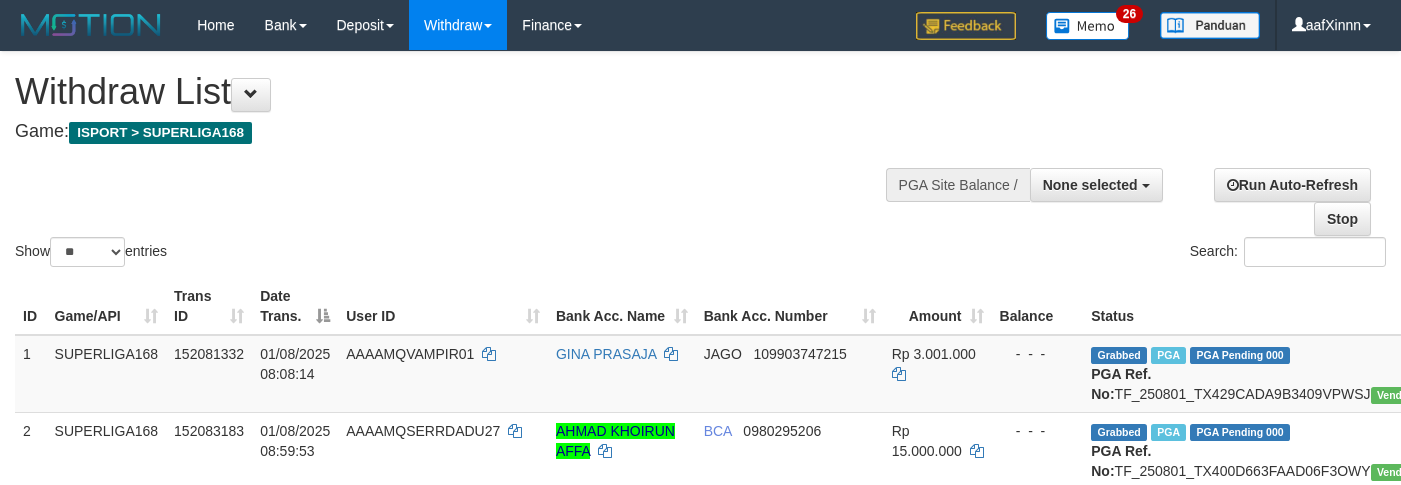 select 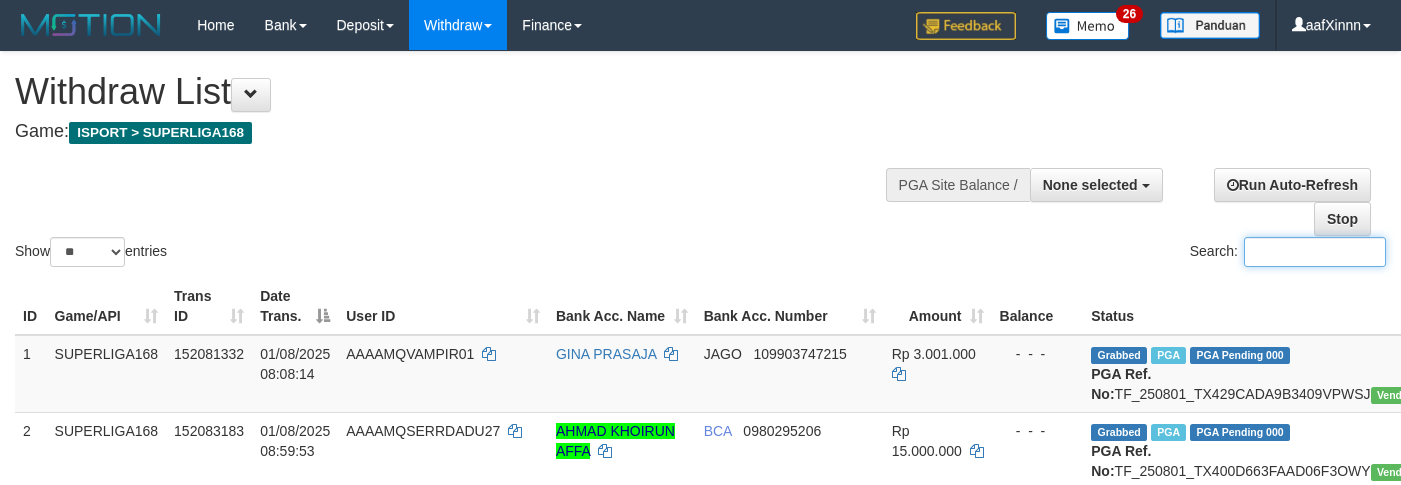 scroll, scrollTop: 0, scrollLeft: 0, axis: both 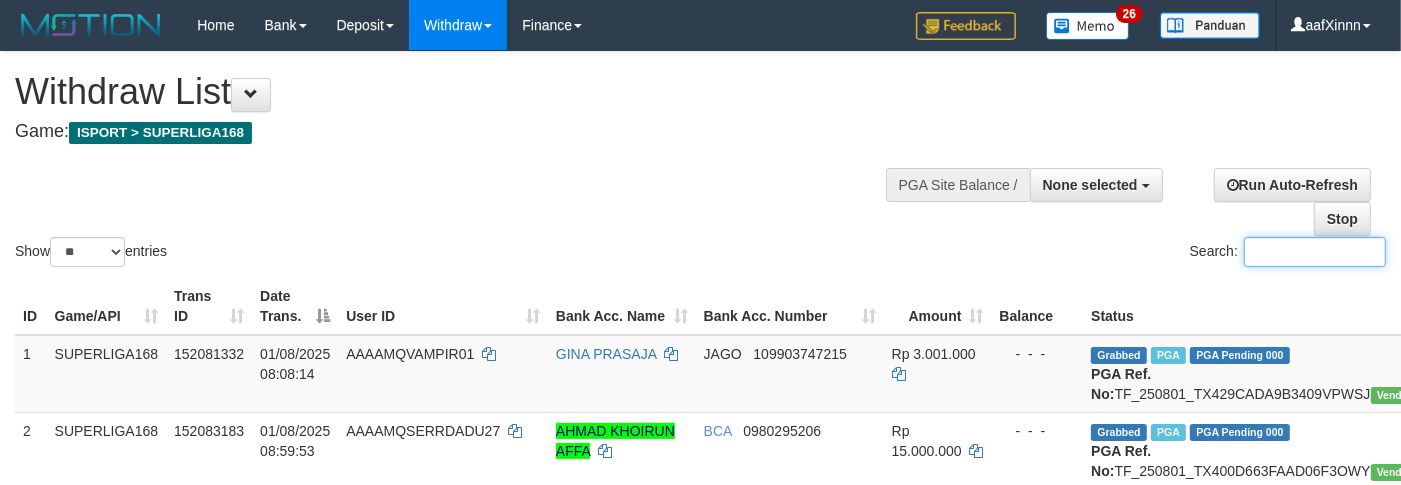 click on "Search:" at bounding box center [1315, 252] 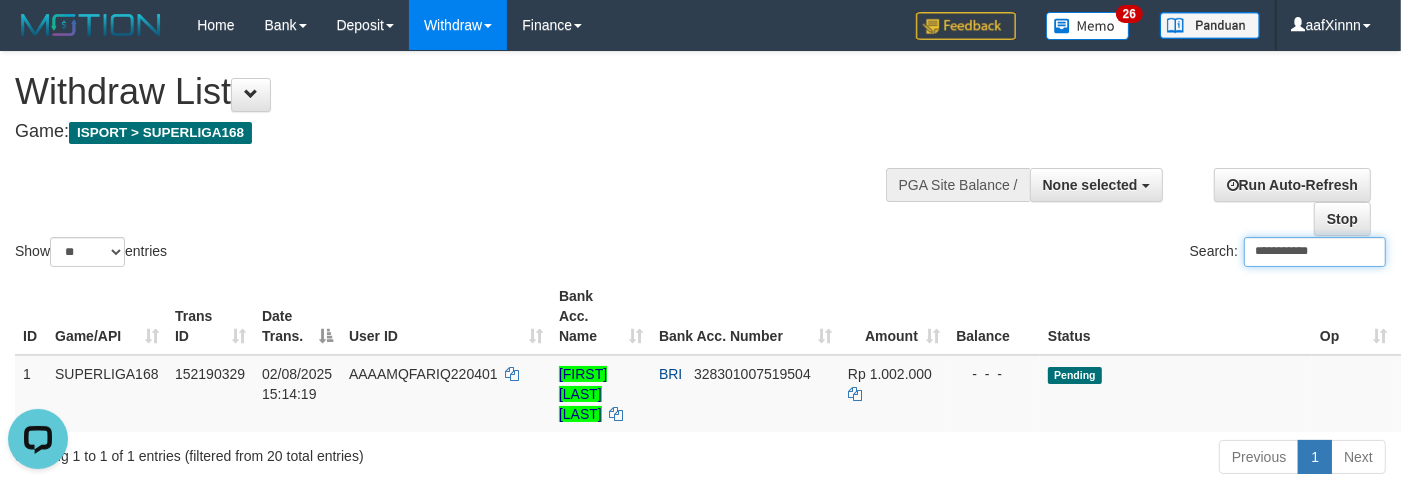 scroll, scrollTop: 0, scrollLeft: 0, axis: both 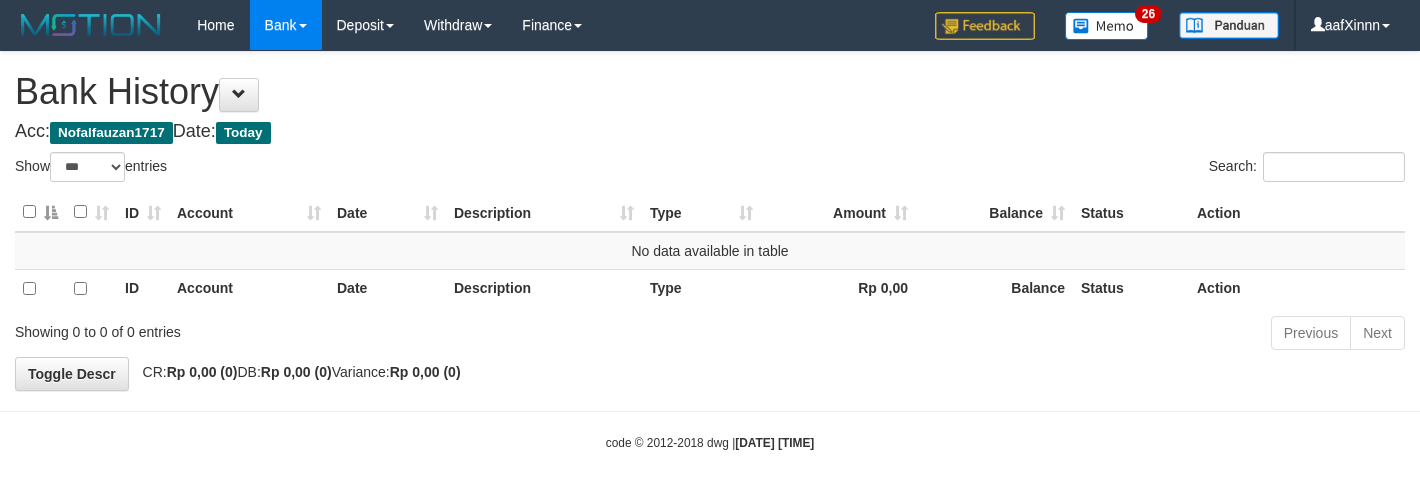 select on "***" 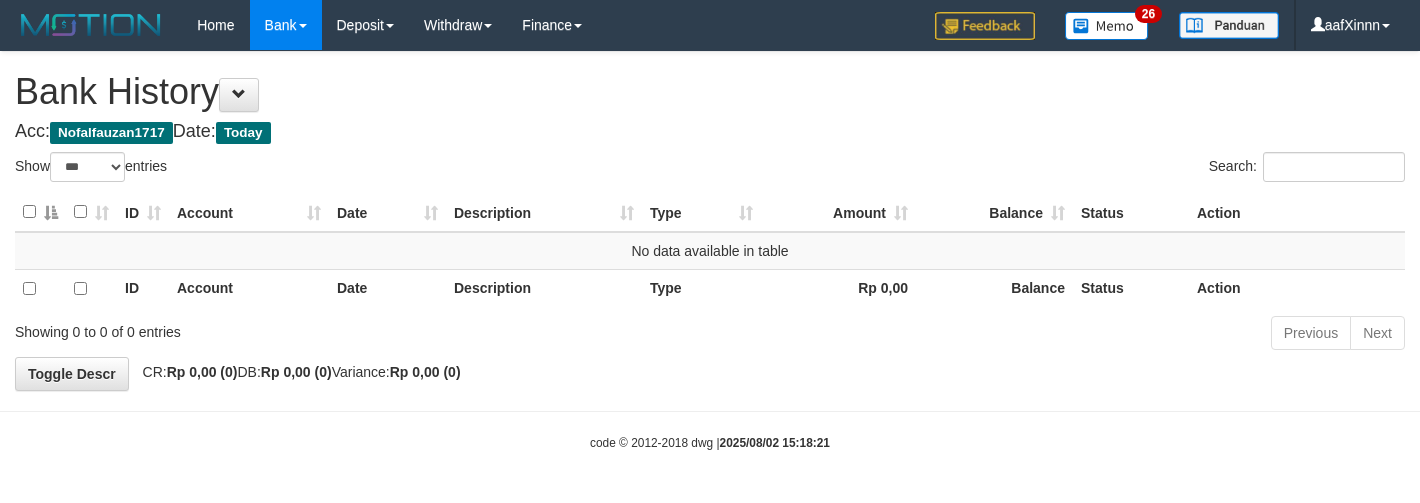 select on "***" 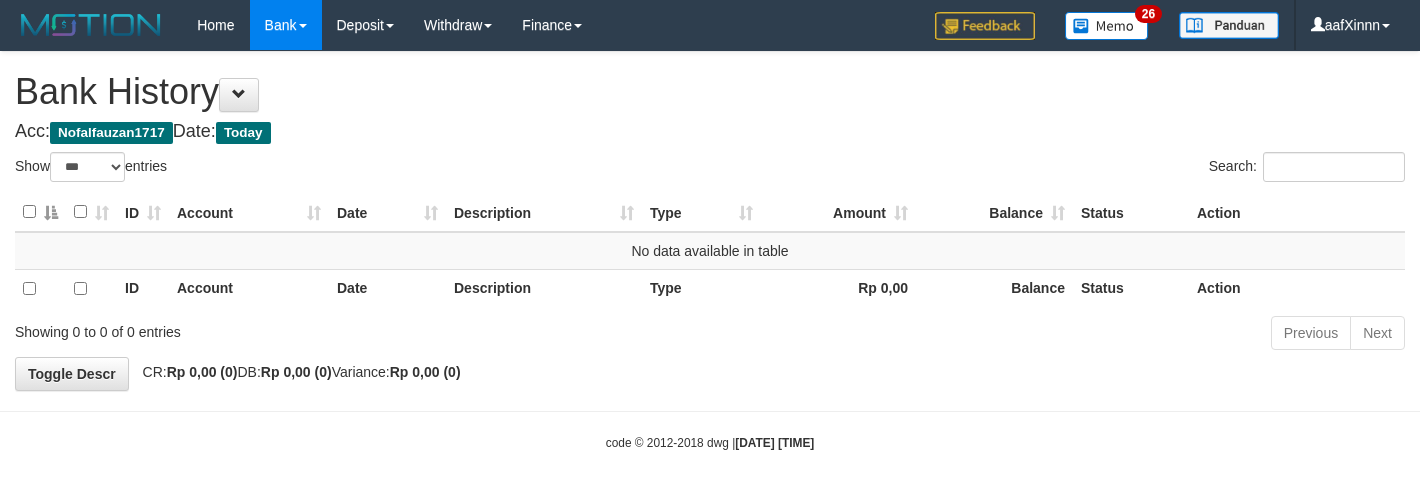 select on "***" 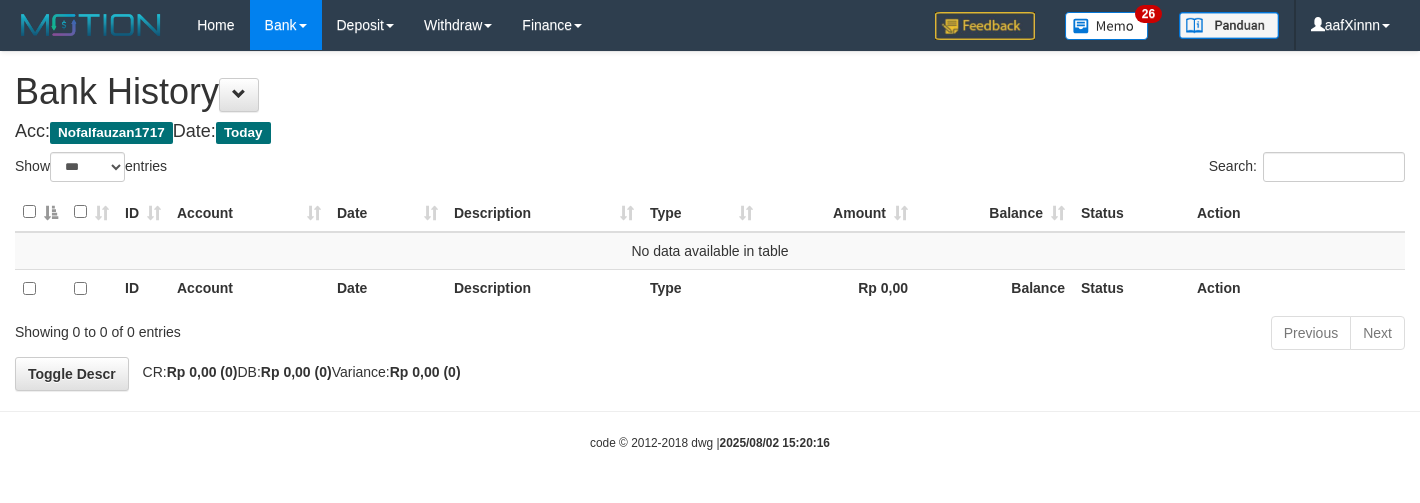 select on "***" 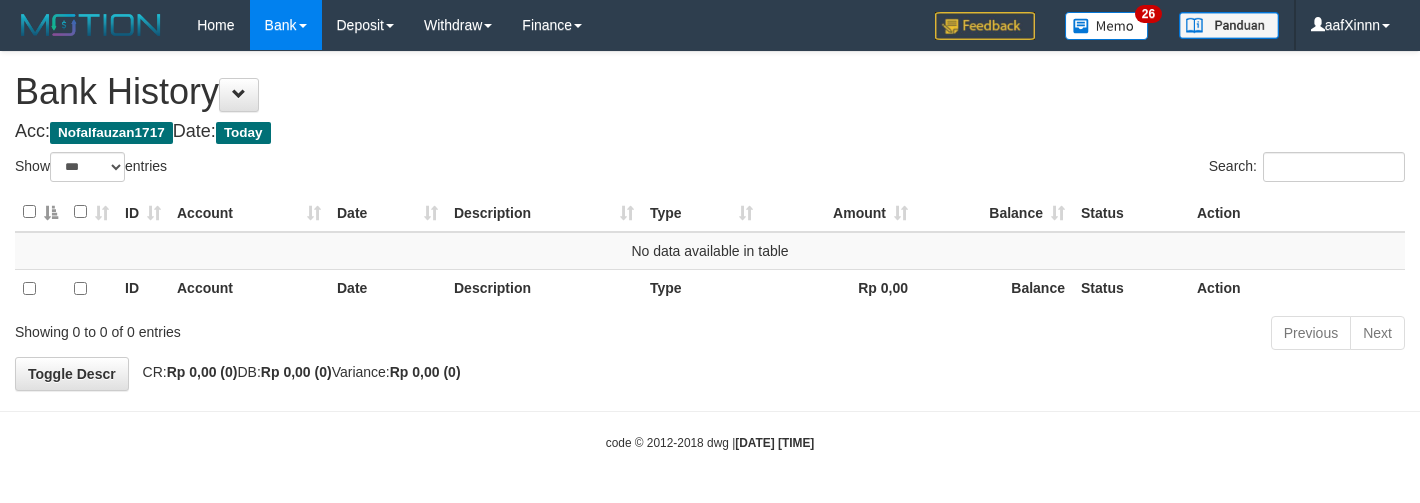 select on "***" 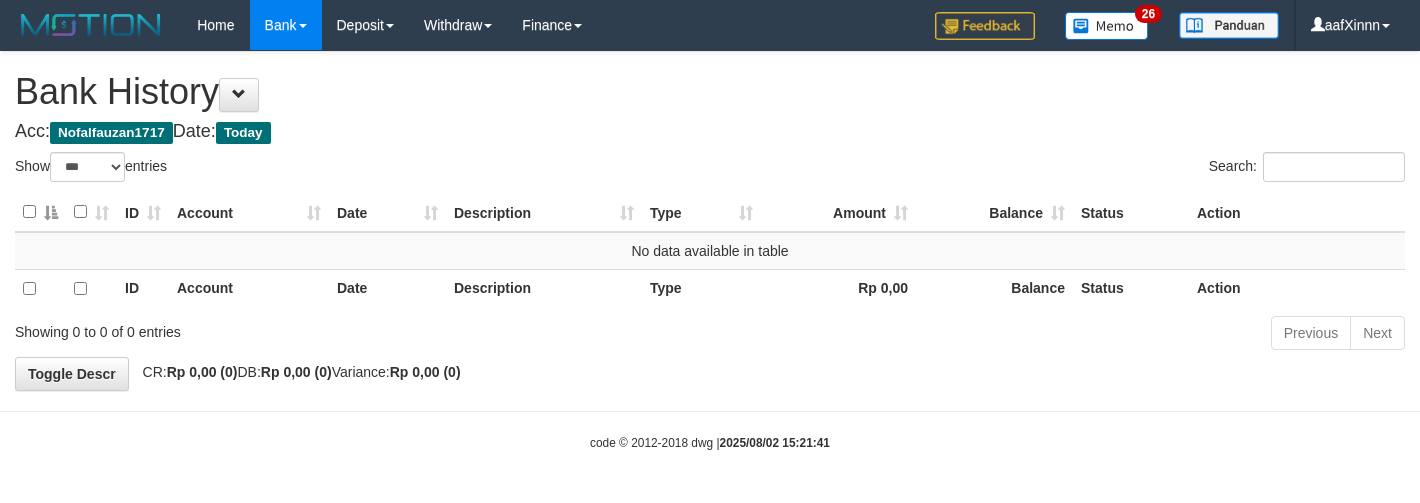 select on "***" 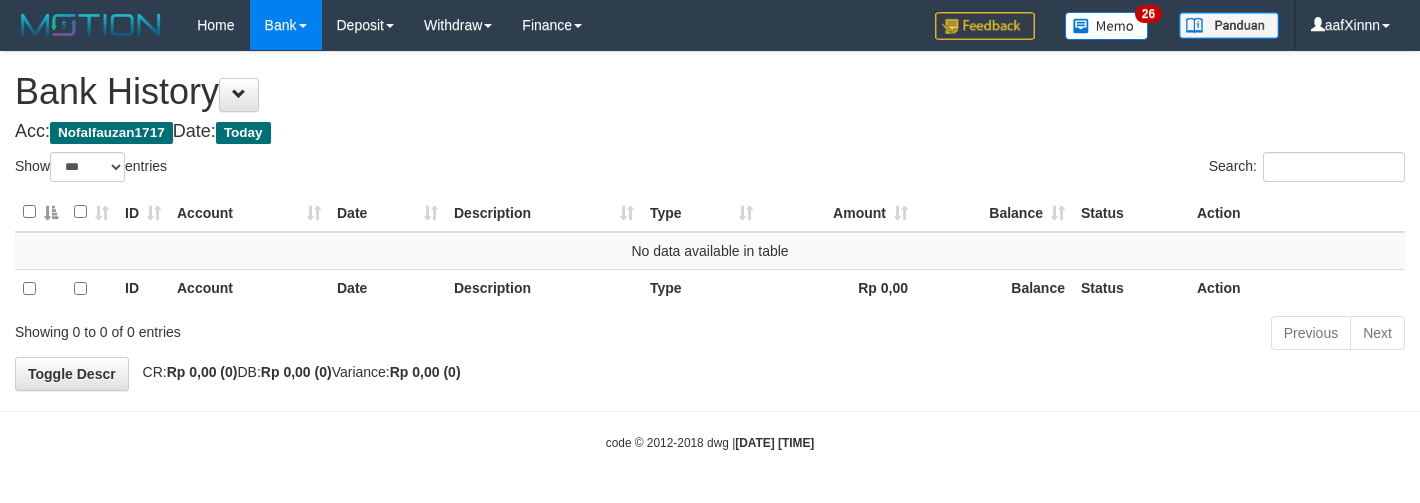 select on "***" 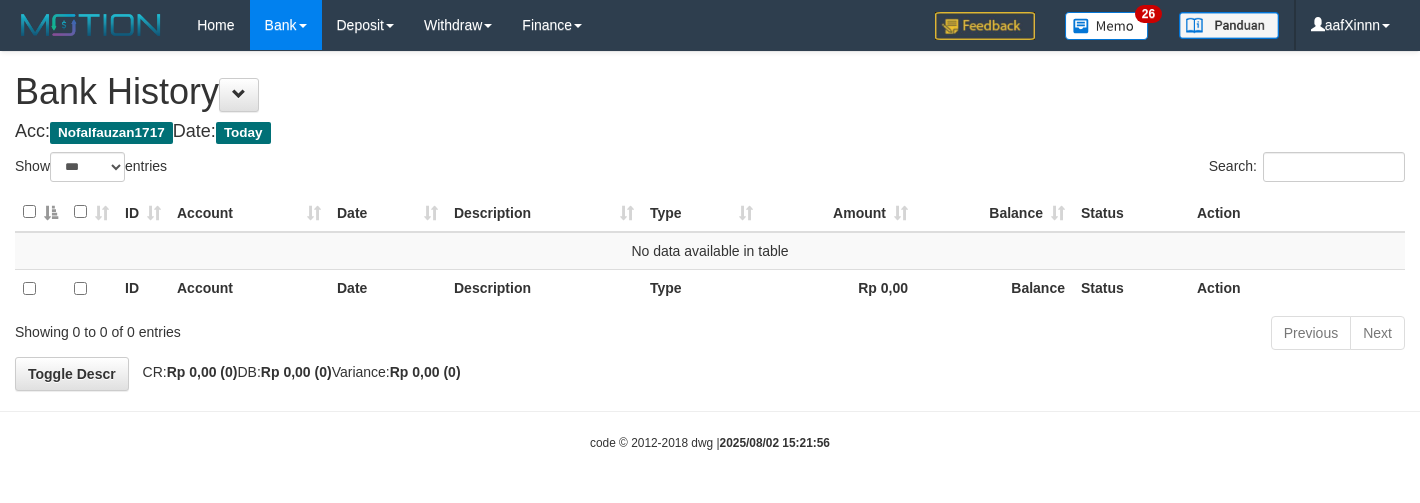 select on "***" 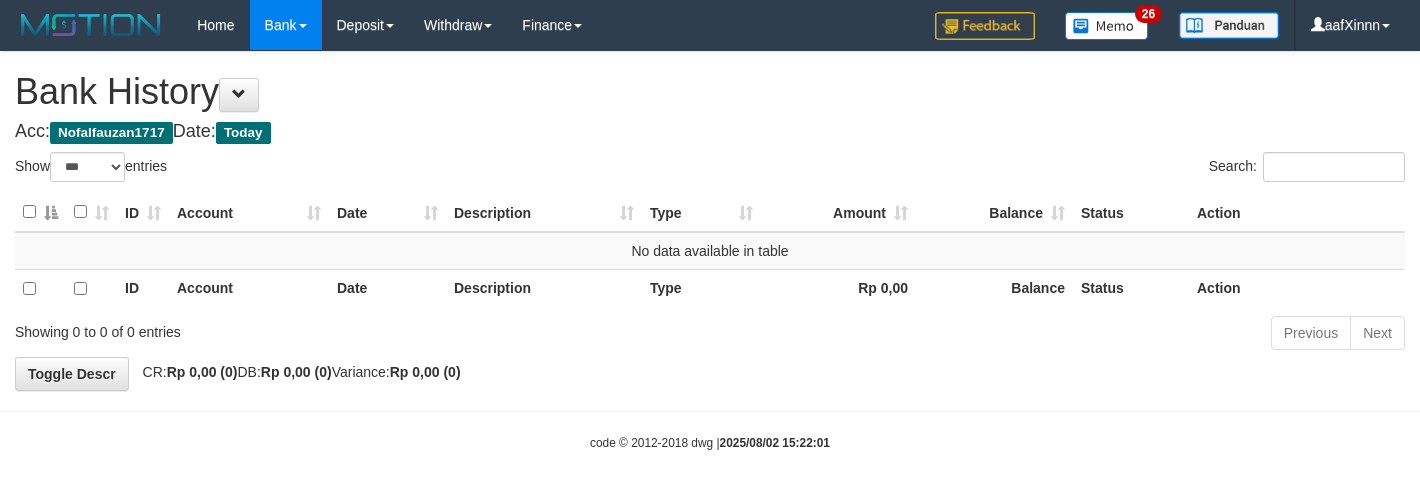 select on "***" 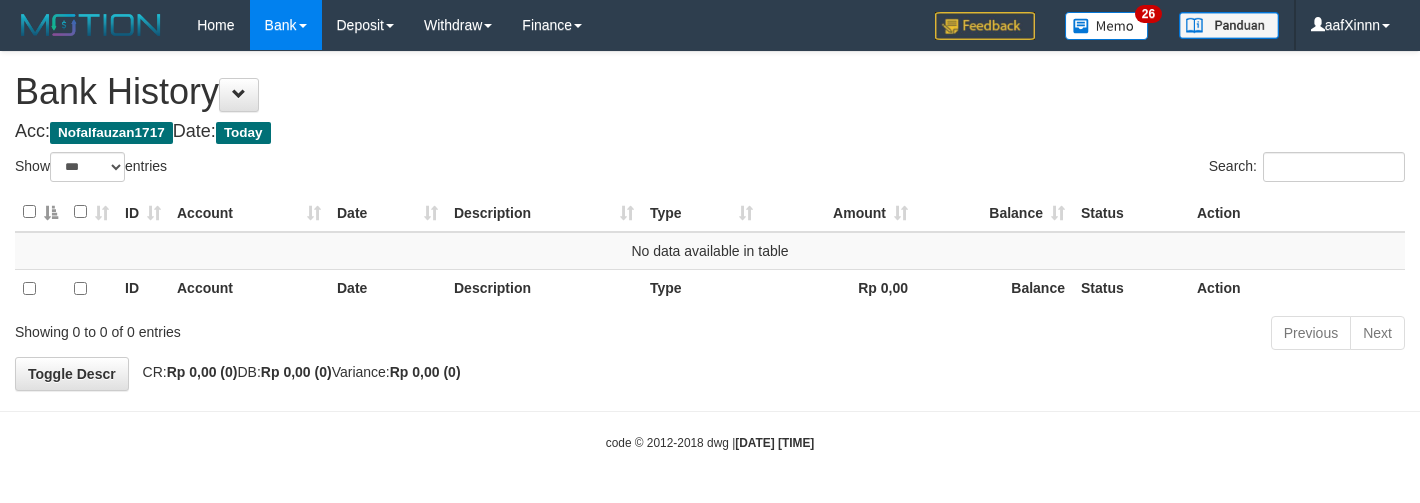 select on "***" 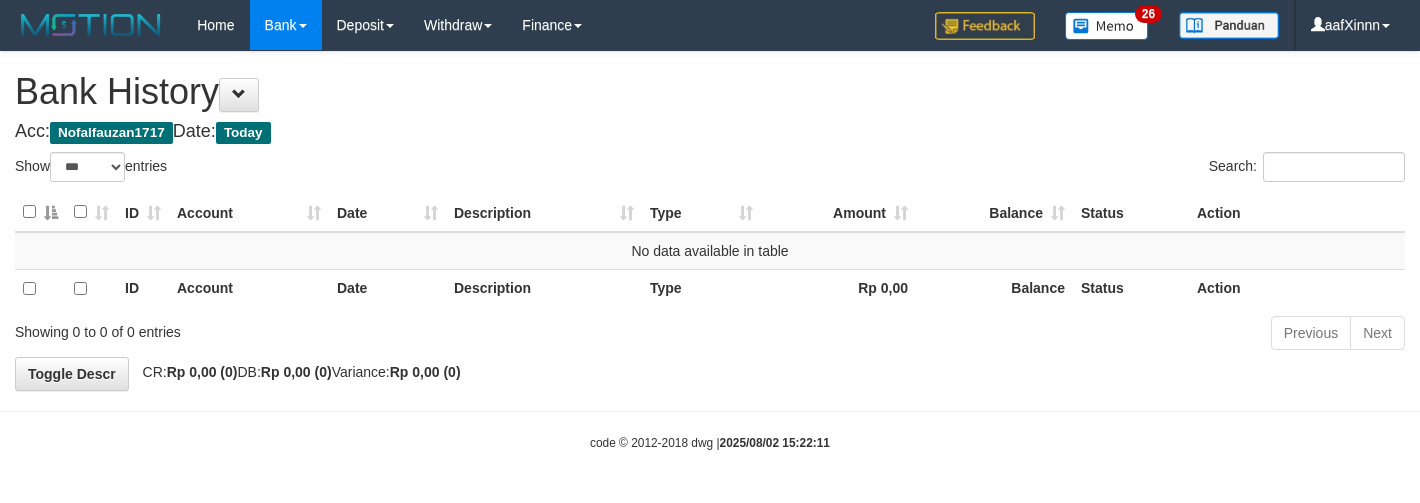 select on "***" 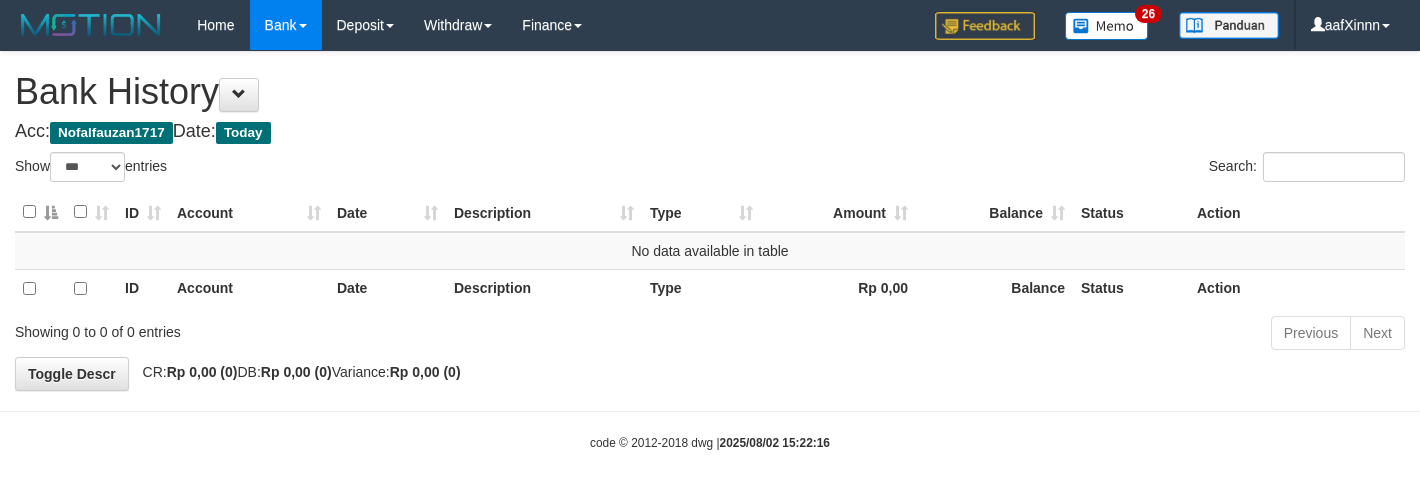 select on "***" 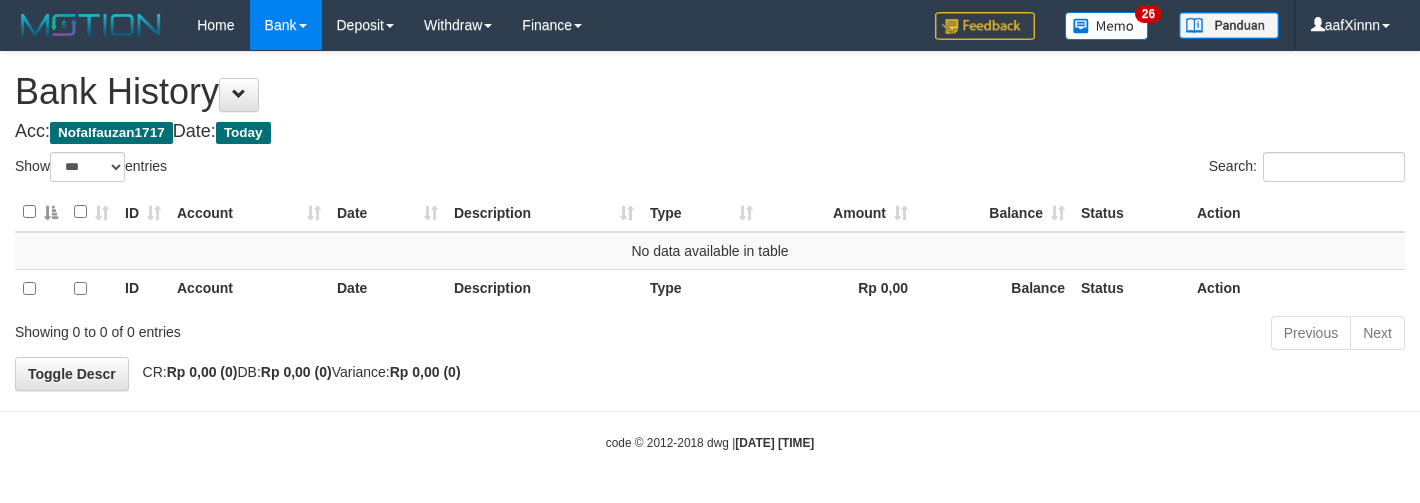 select on "***" 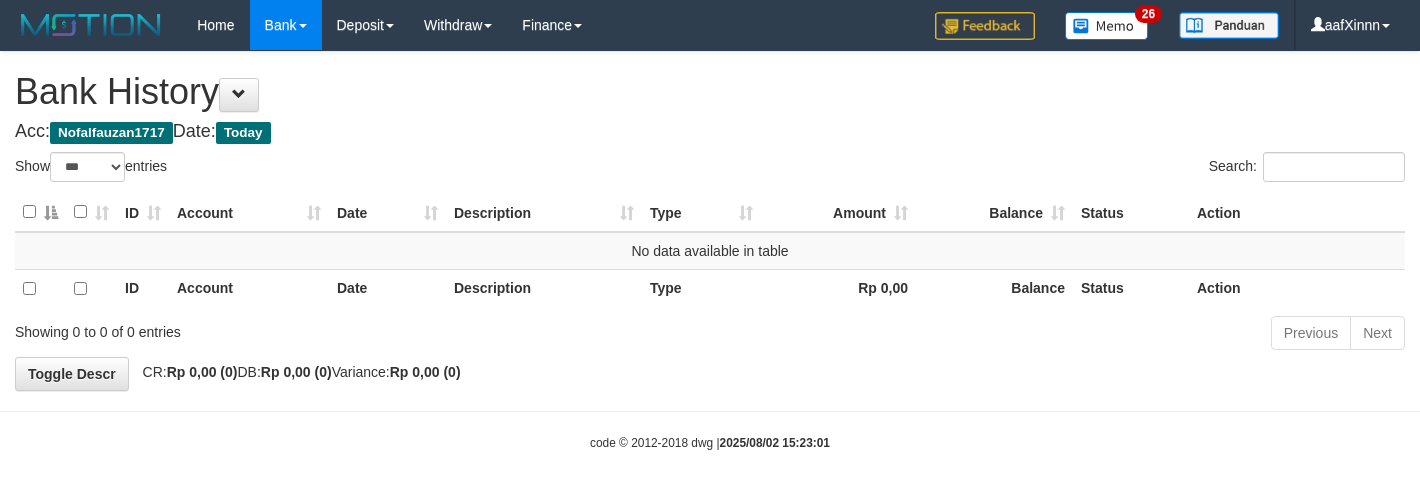 select on "***" 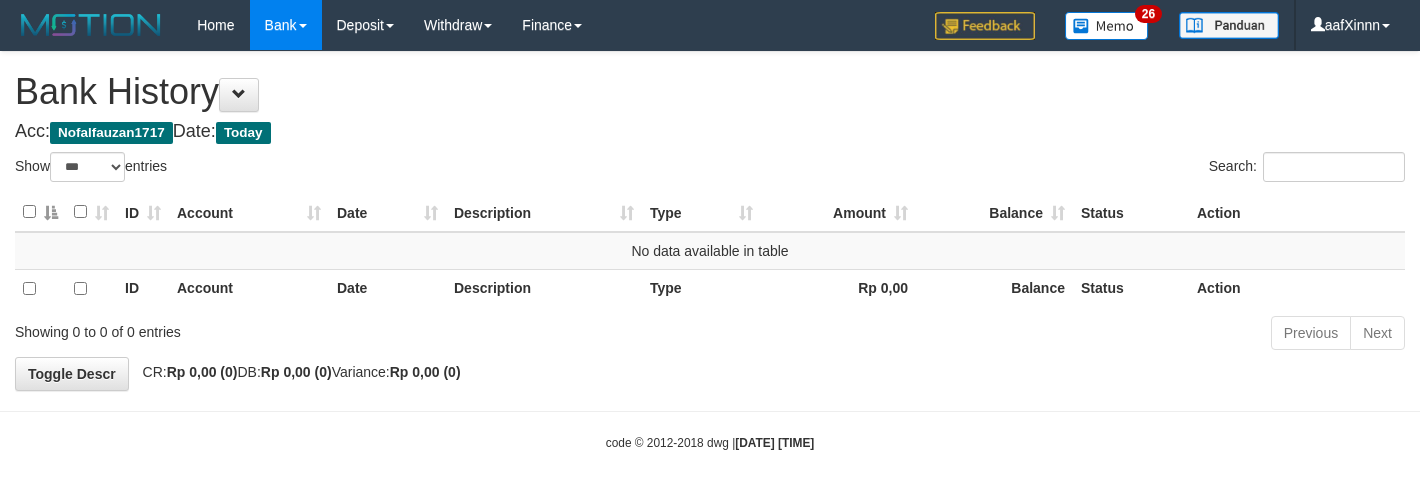 select on "***" 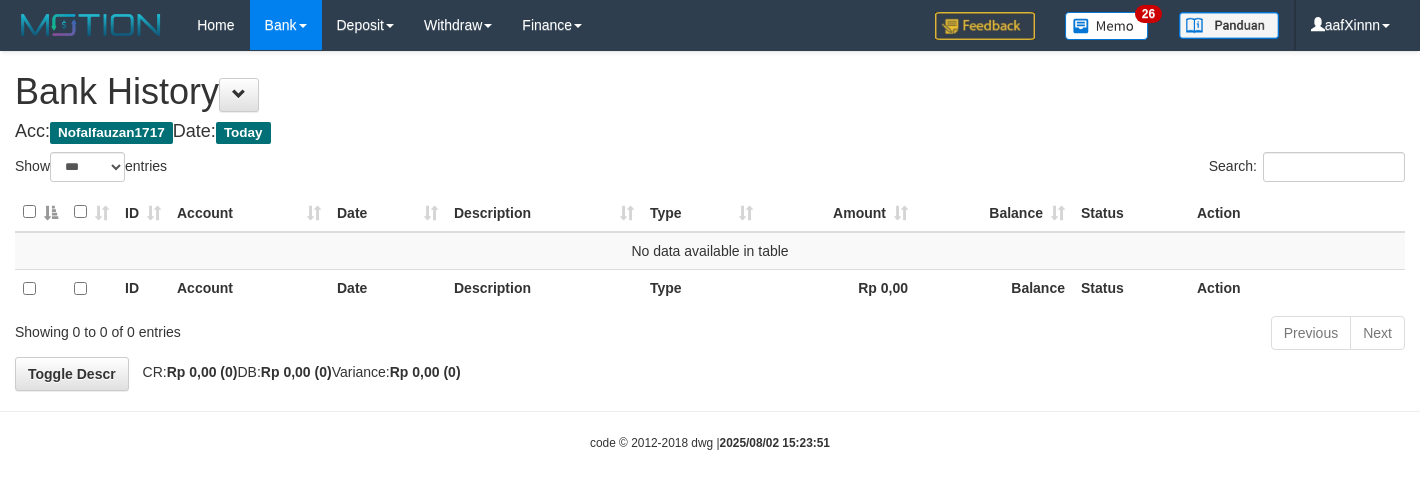 select on "***" 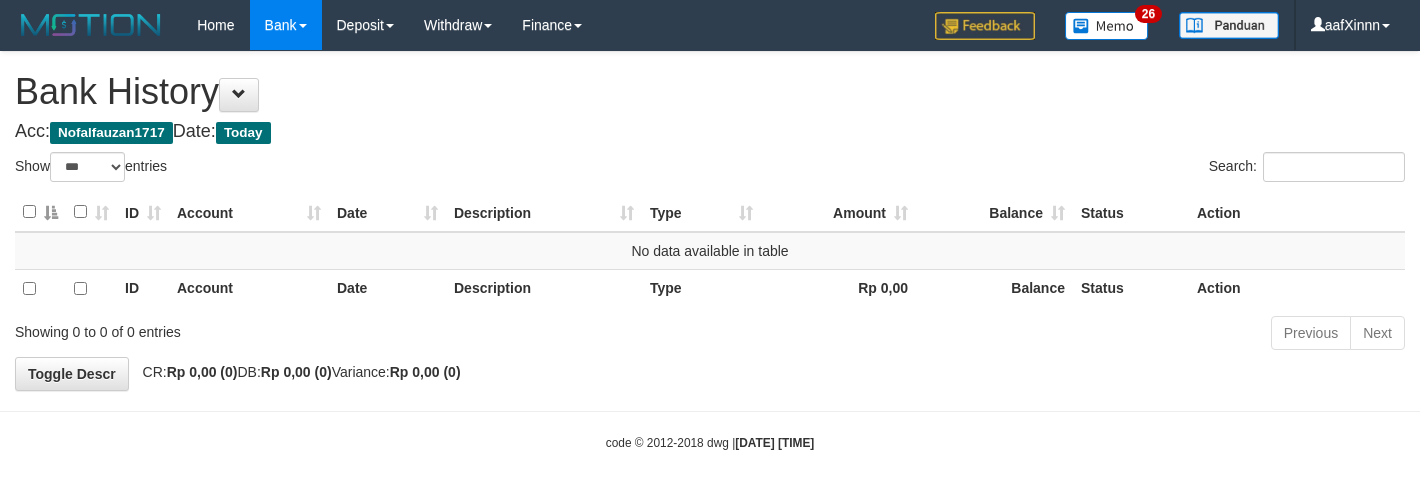 select on "***" 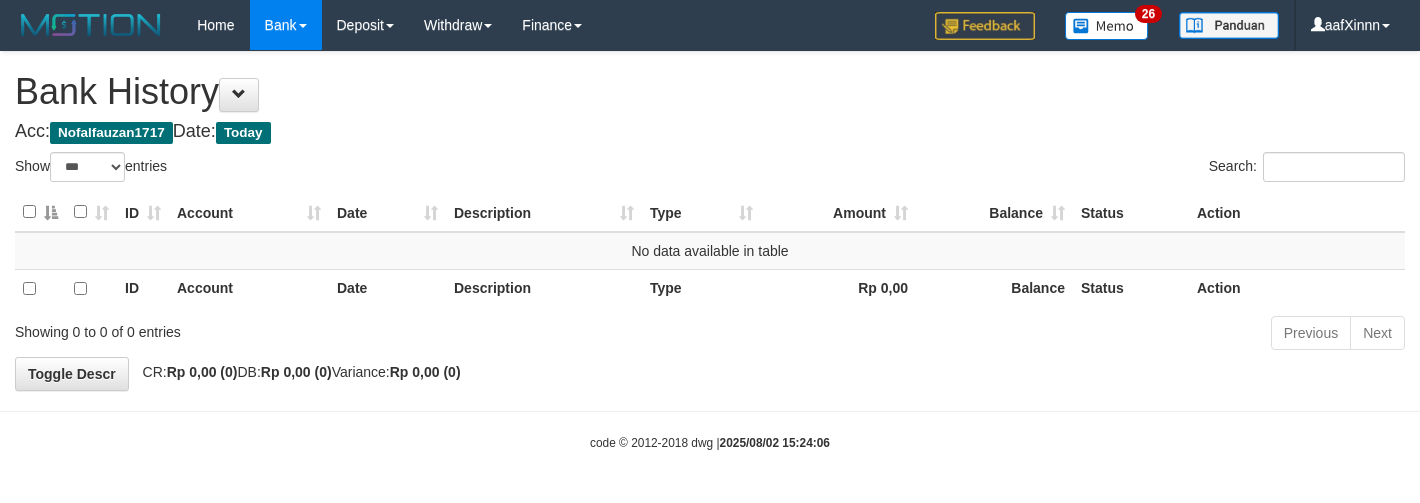 select on "***" 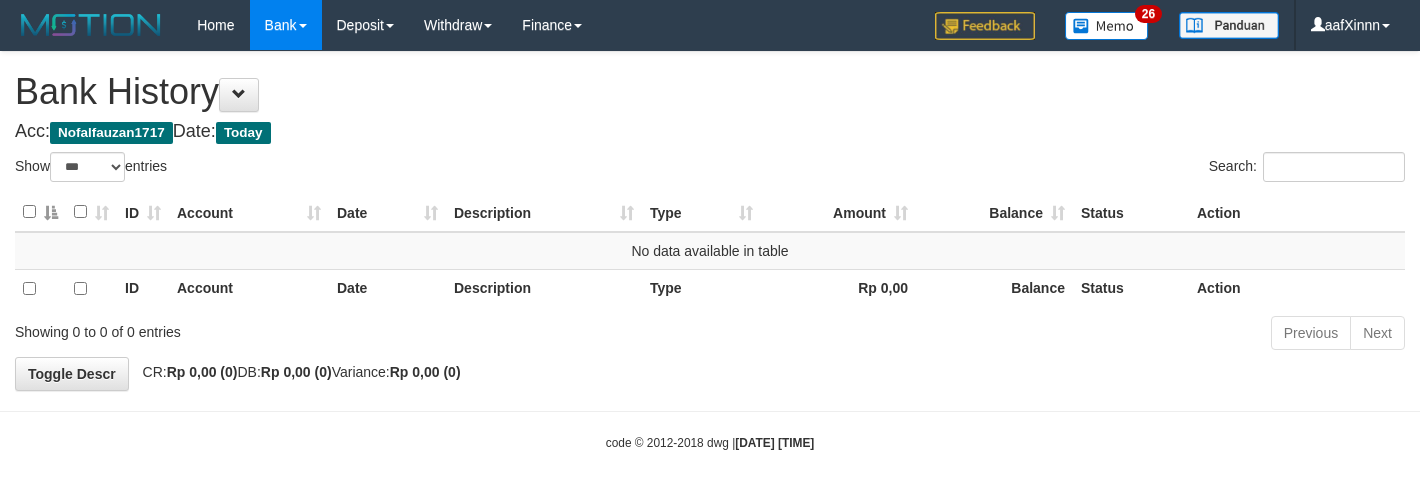 select on "***" 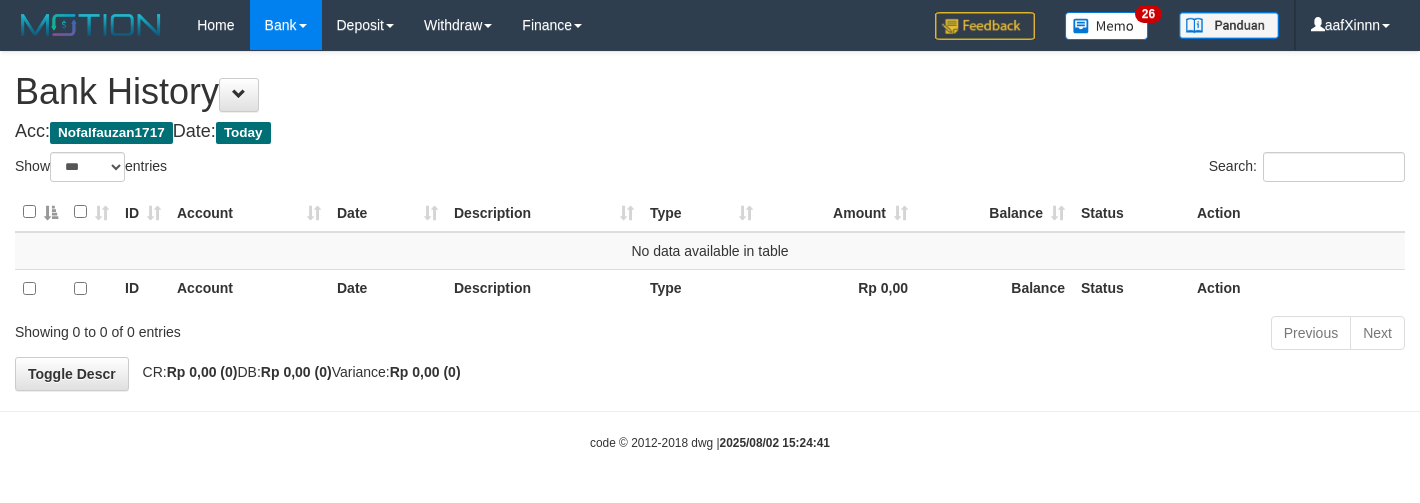 select on "***" 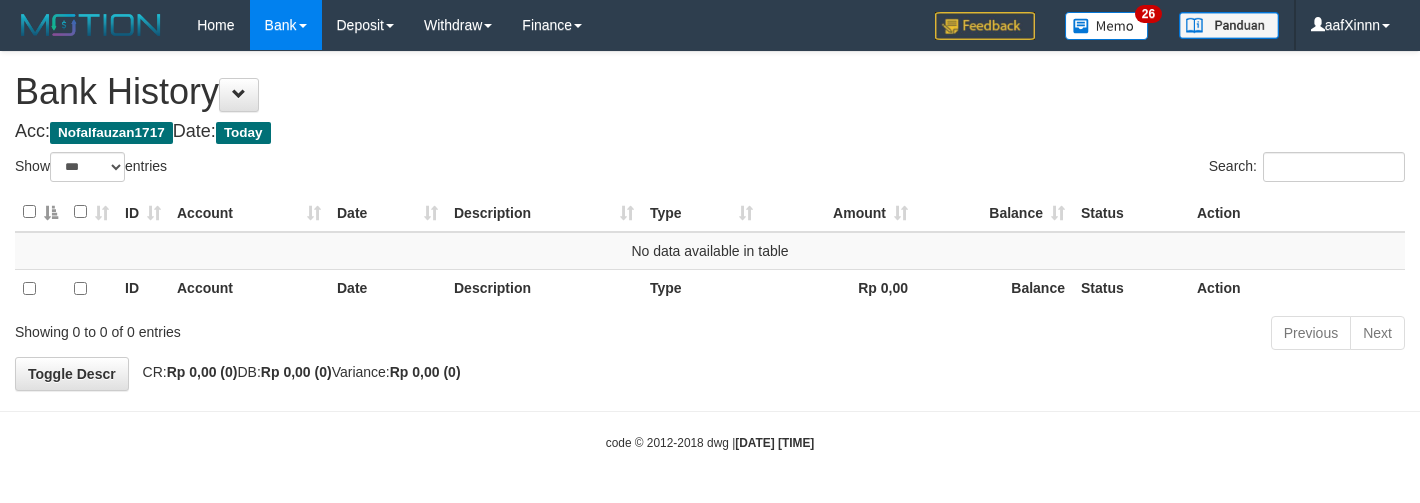 select on "***" 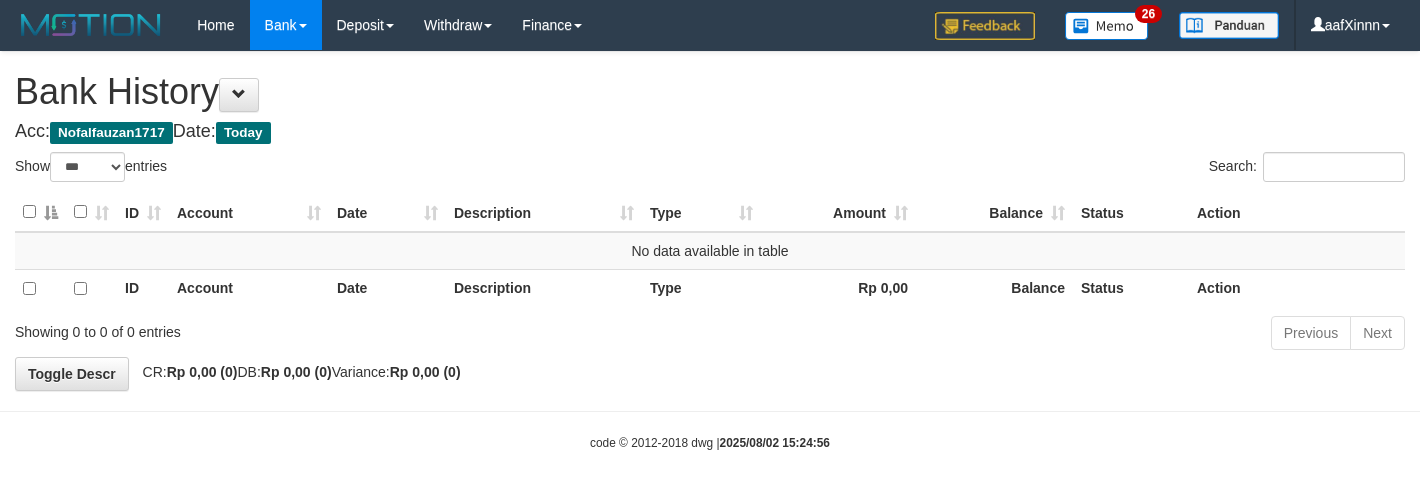 select on "***" 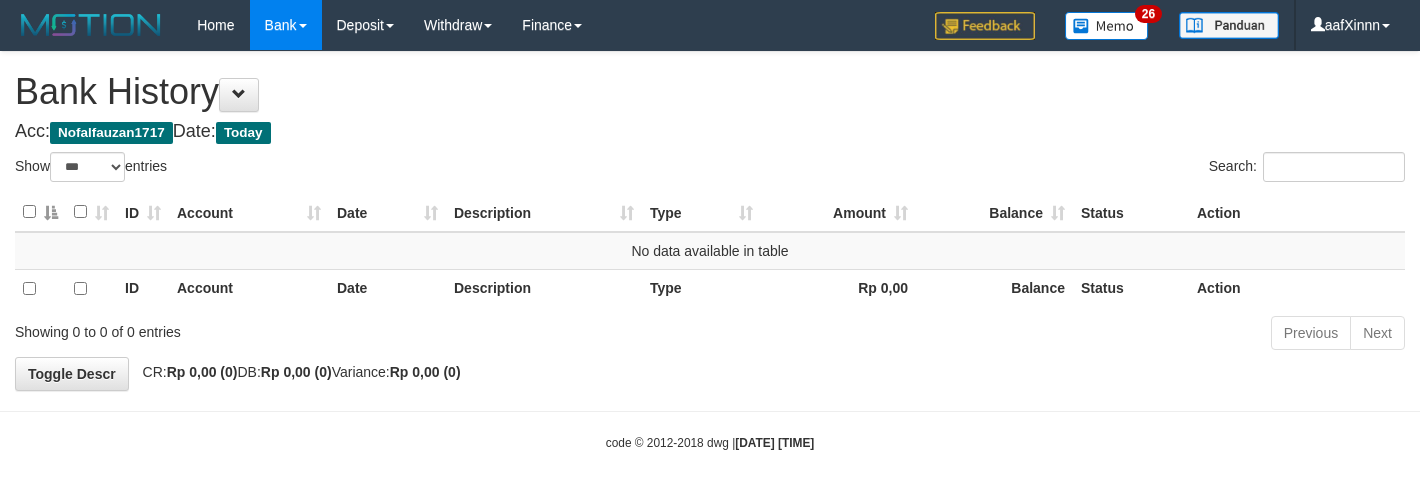 select on "***" 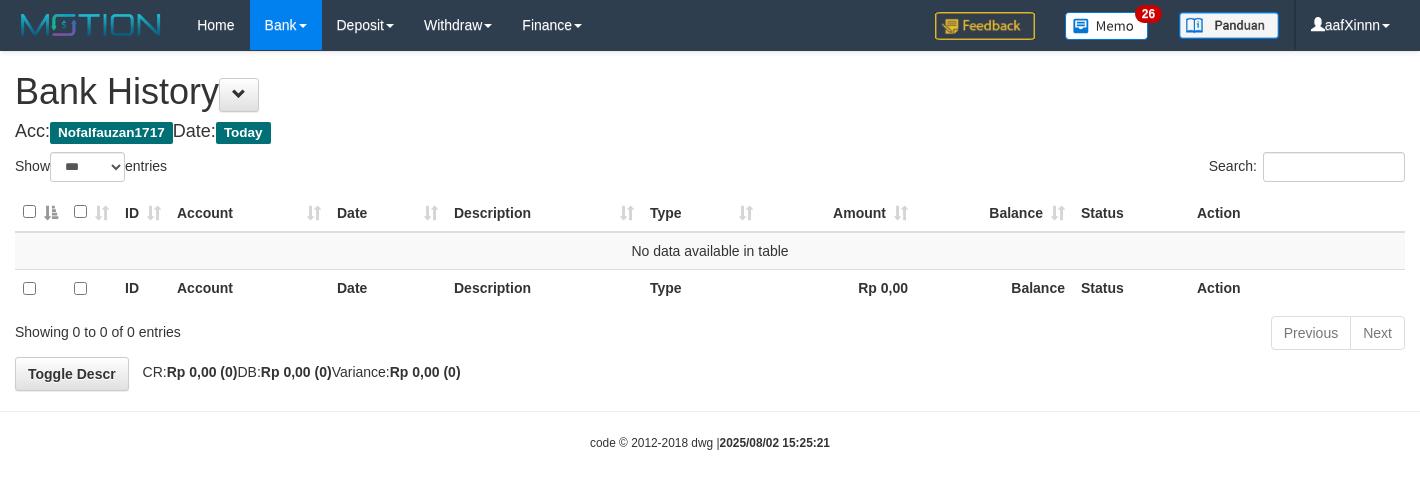 select on "***" 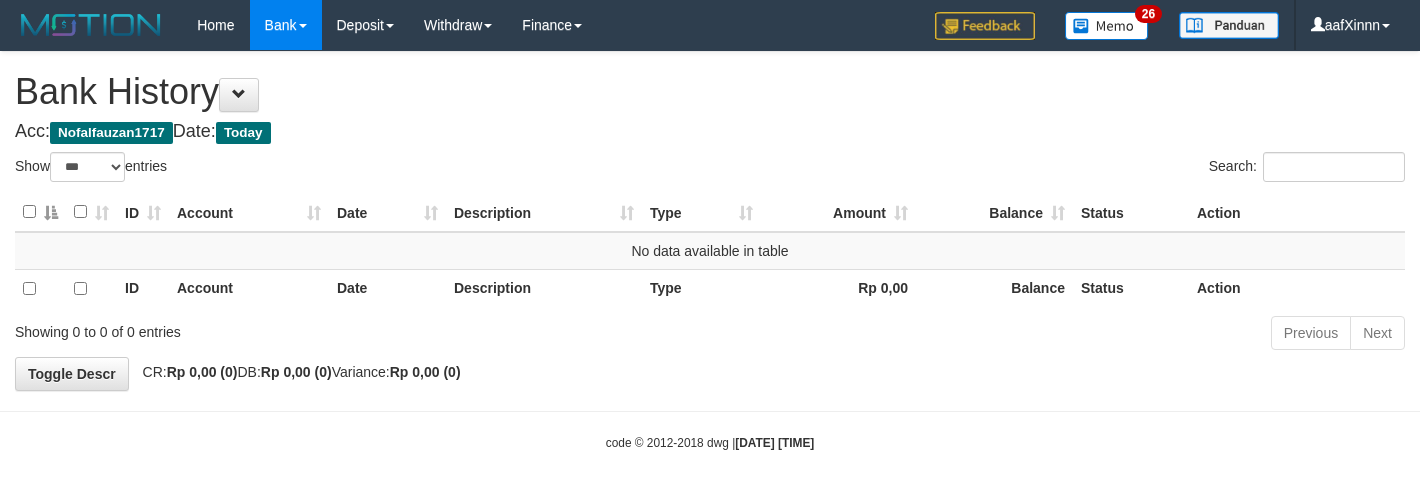 select on "***" 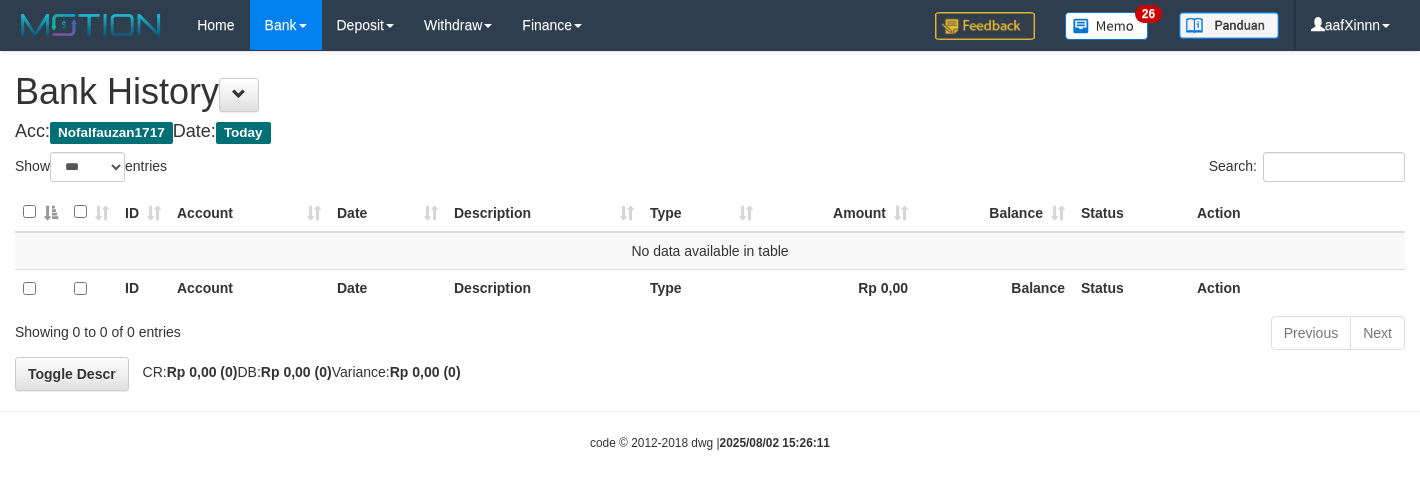 select on "***" 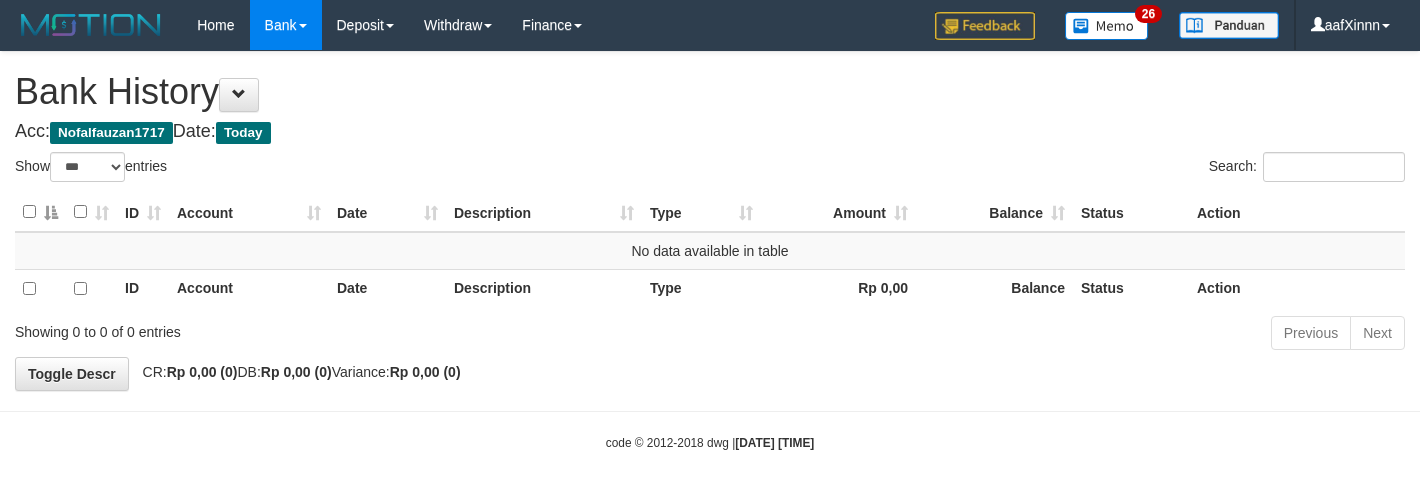 select on "***" 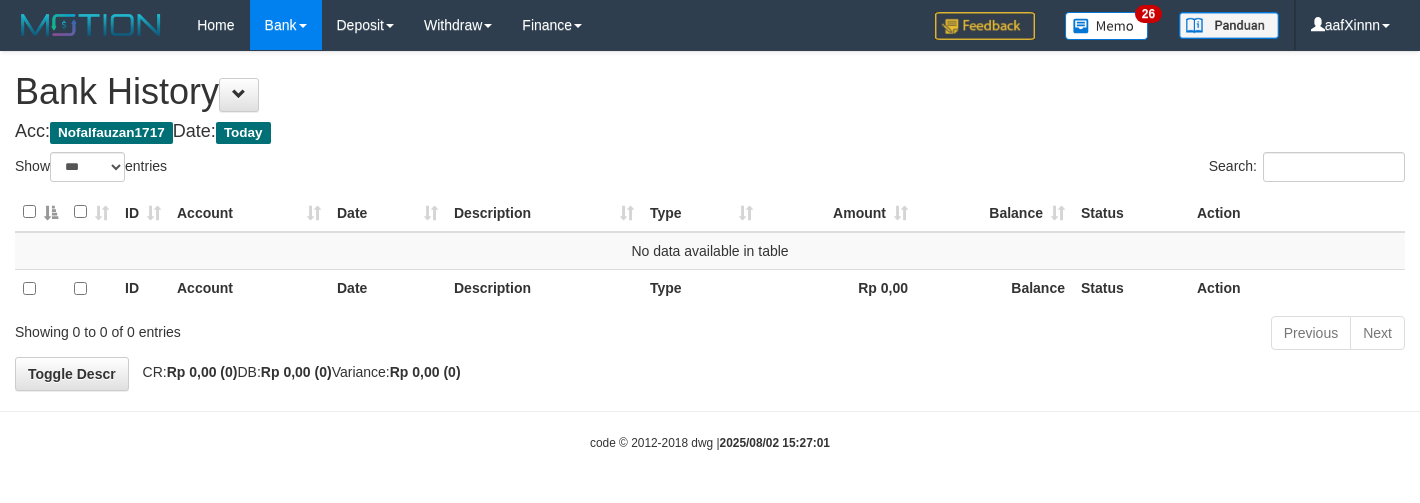select on "***" 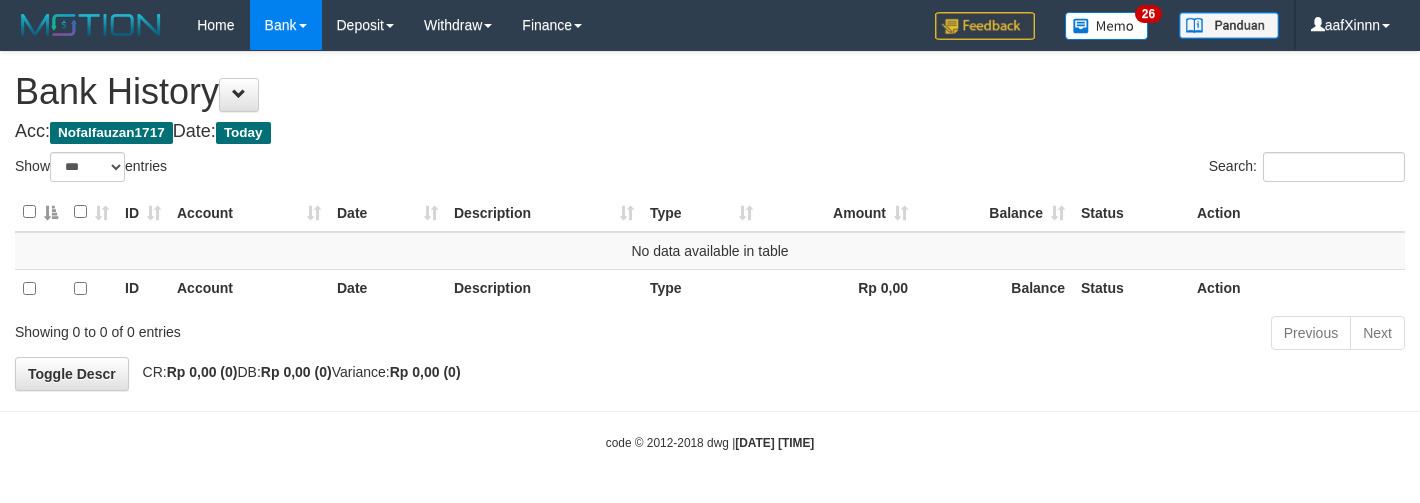 select on "***" 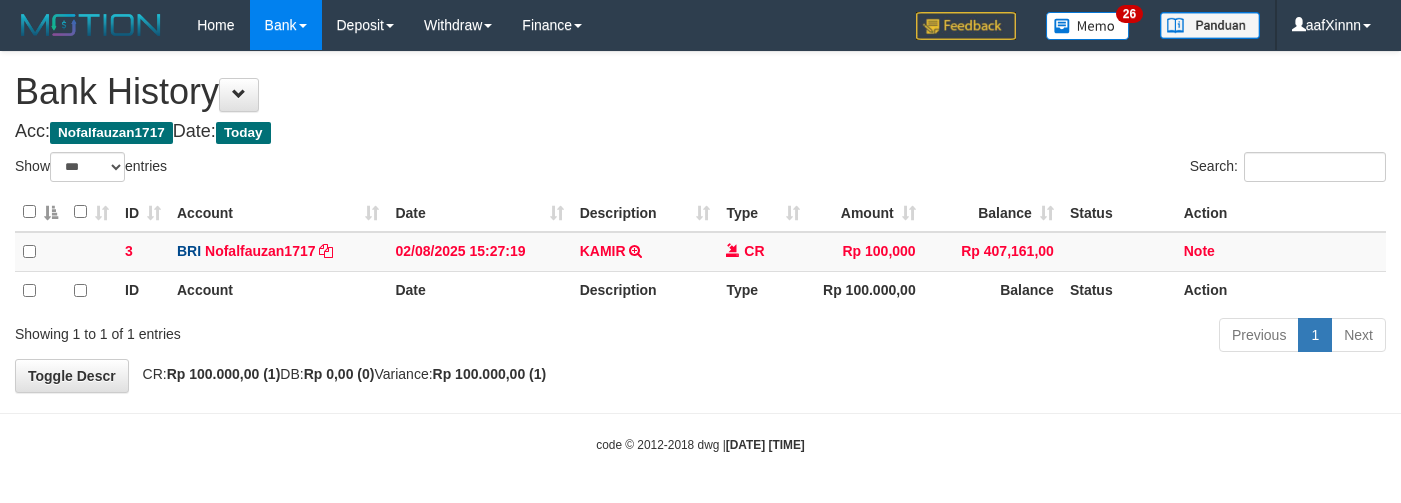 select on "***" 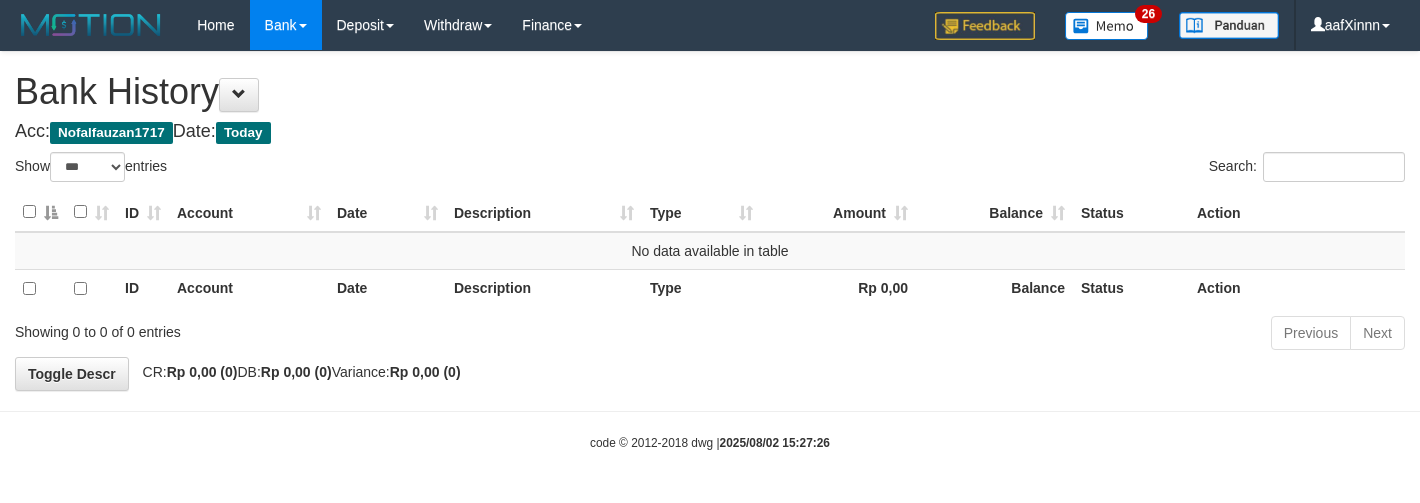select on "***" 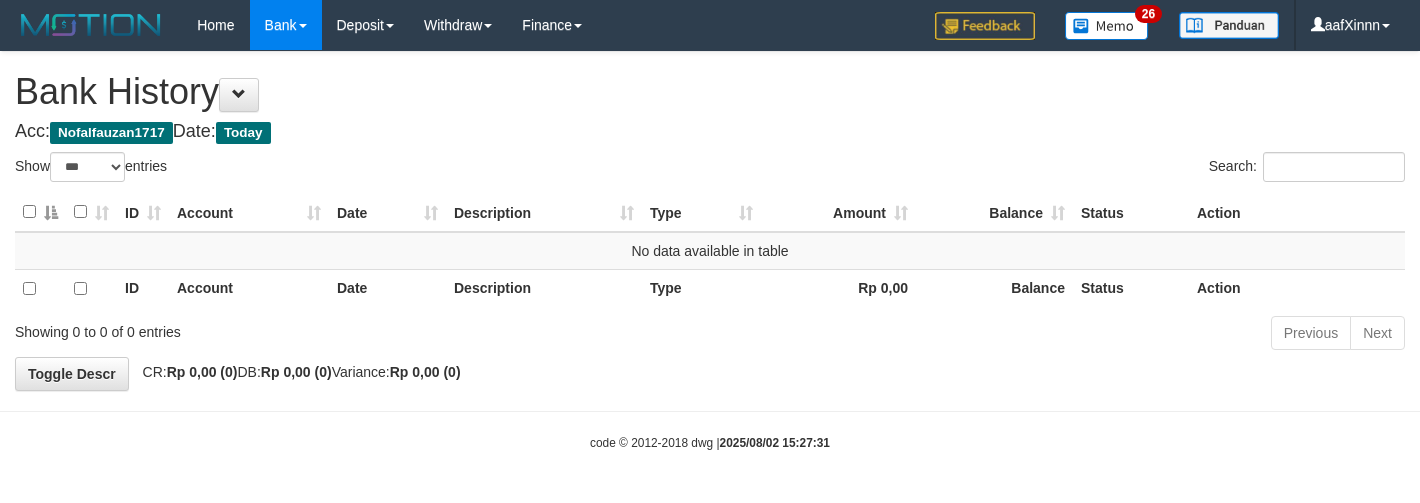 select on "***" 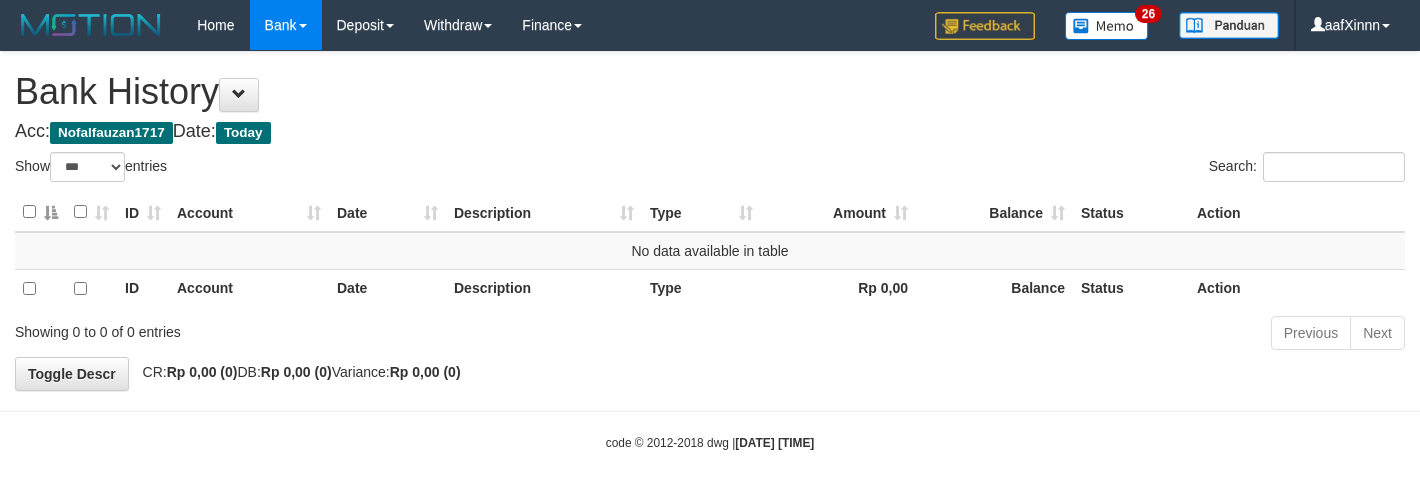 select on "***" 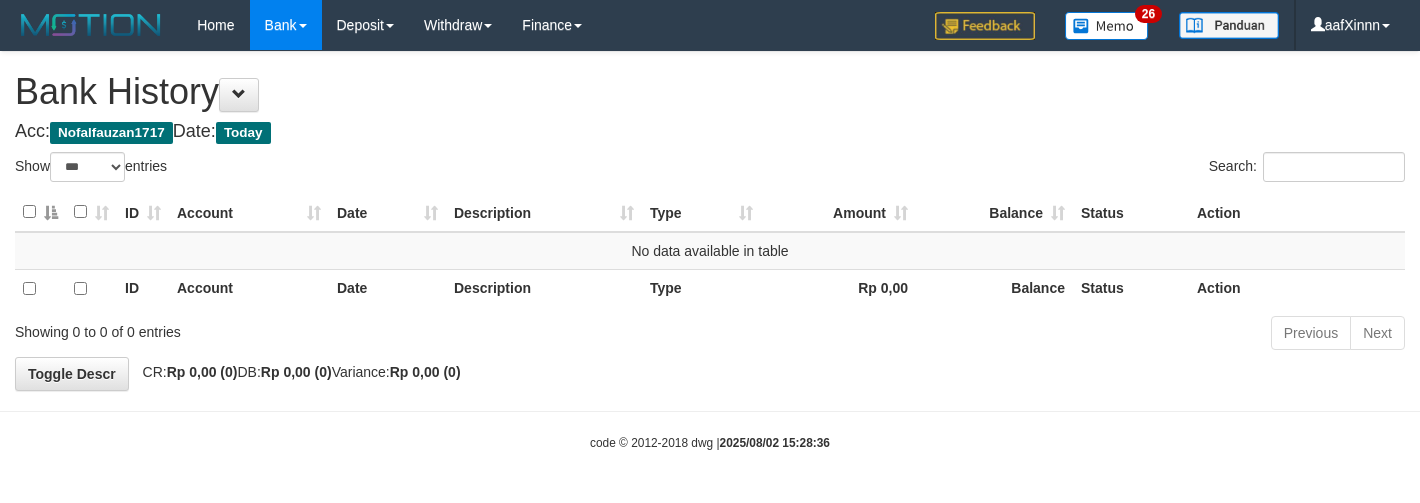 select on "***" 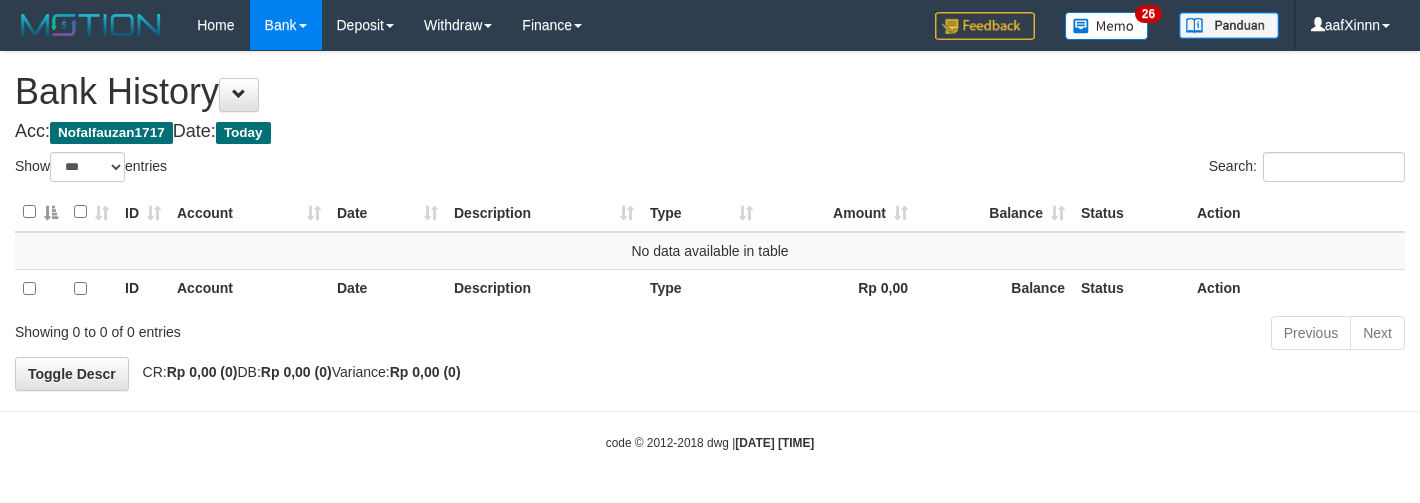 select on "***" 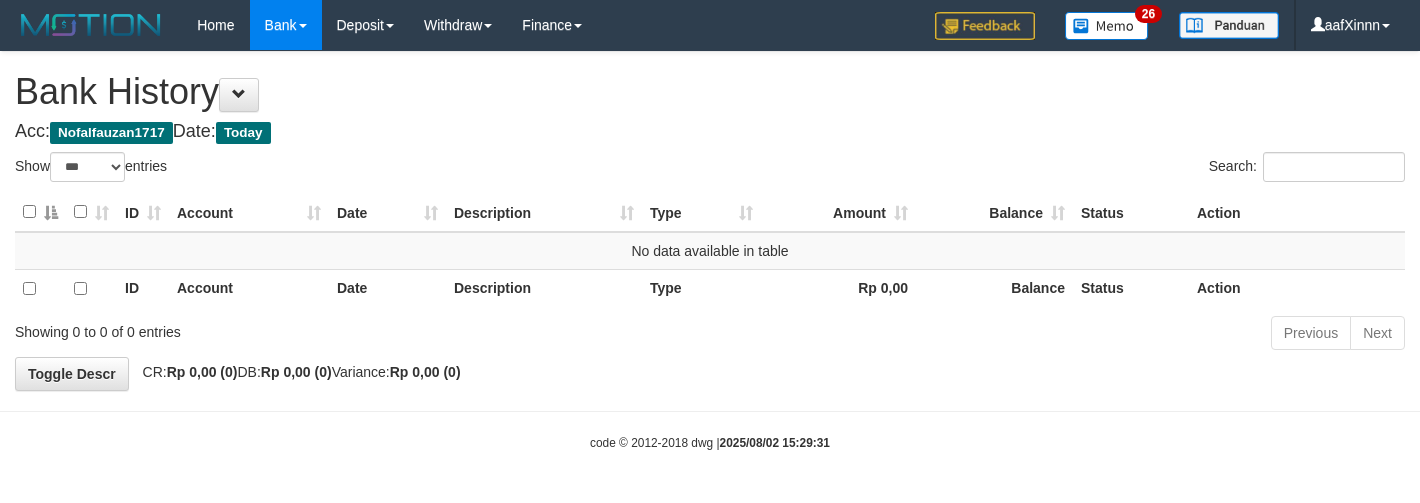 select on "***" 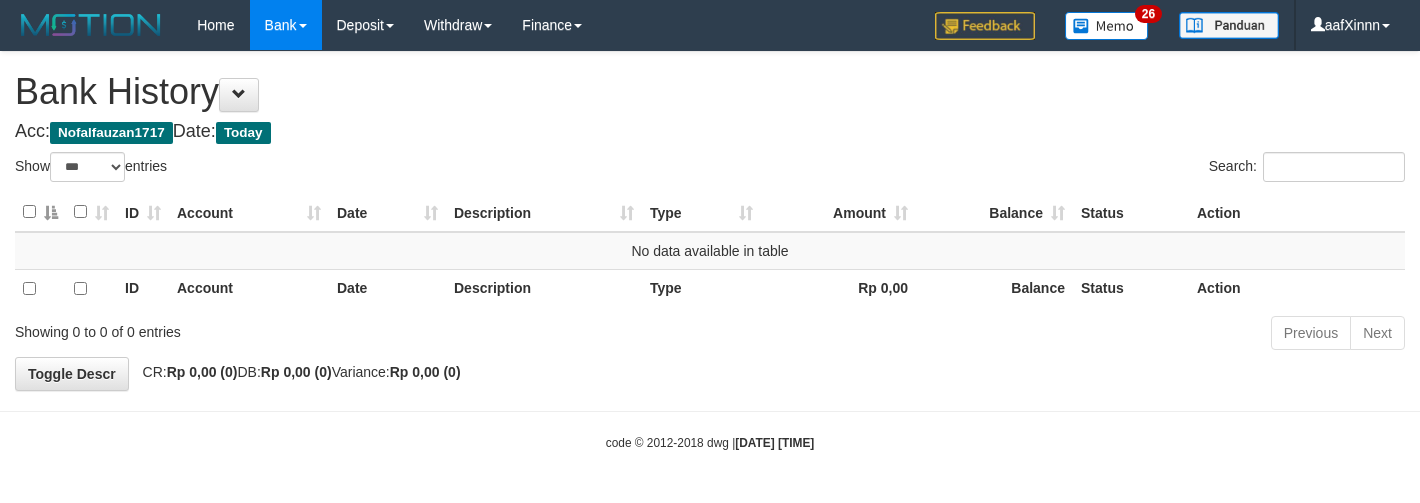 select on "***" 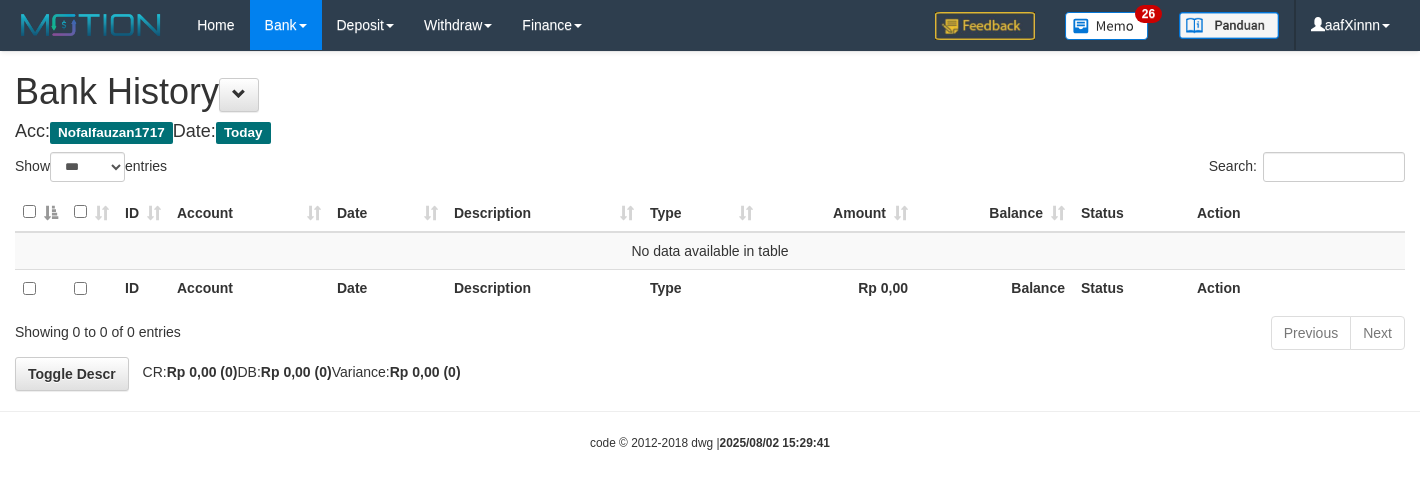 select on "***" 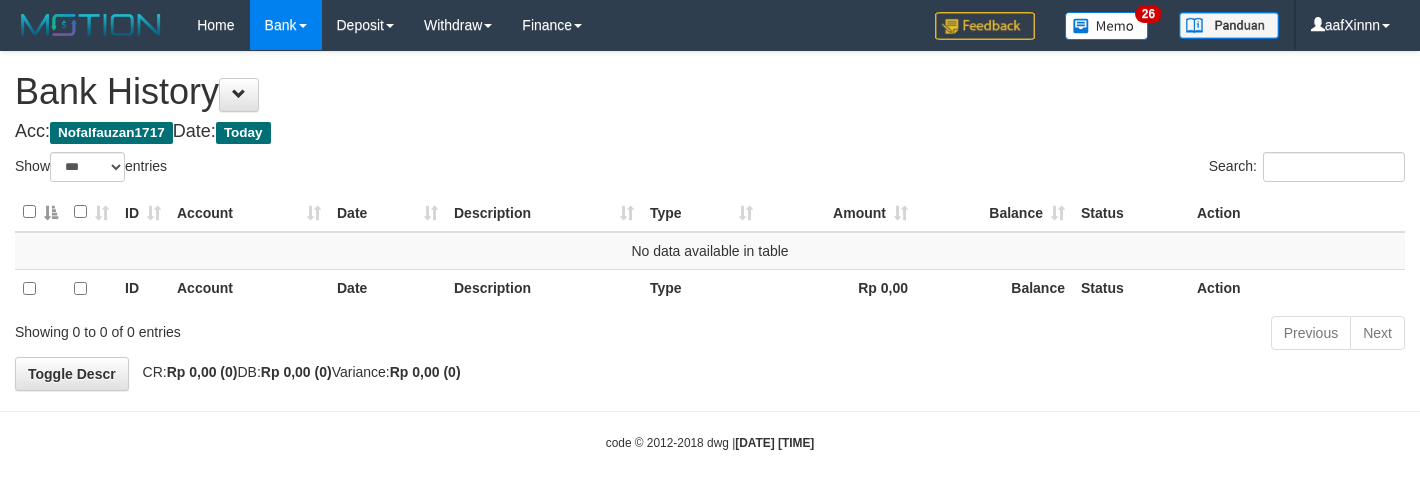 select on "***" 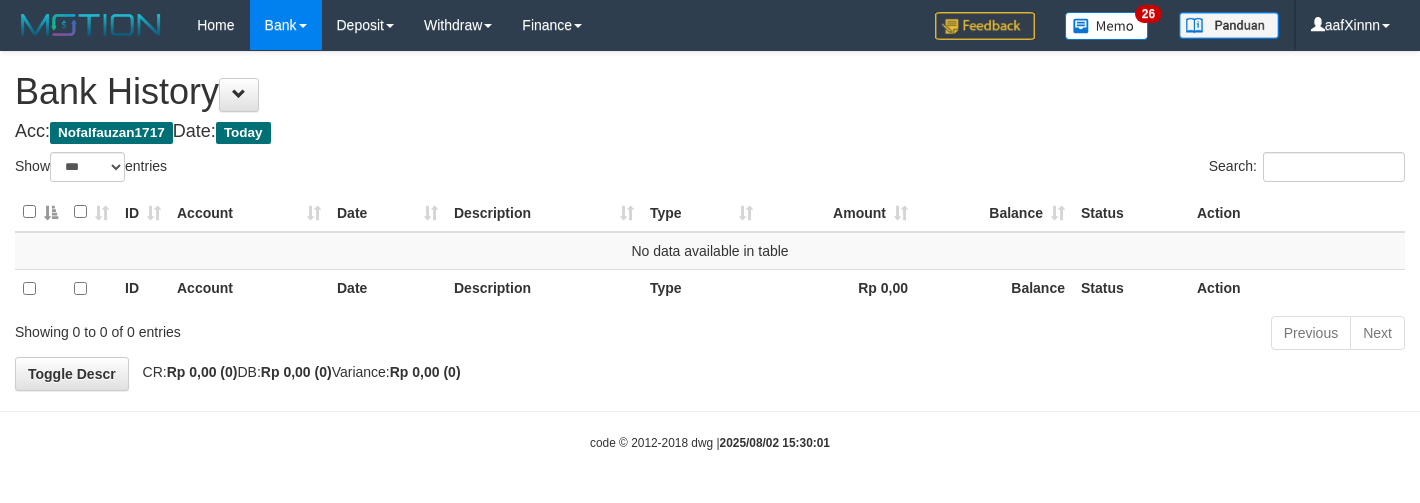 select on "***" 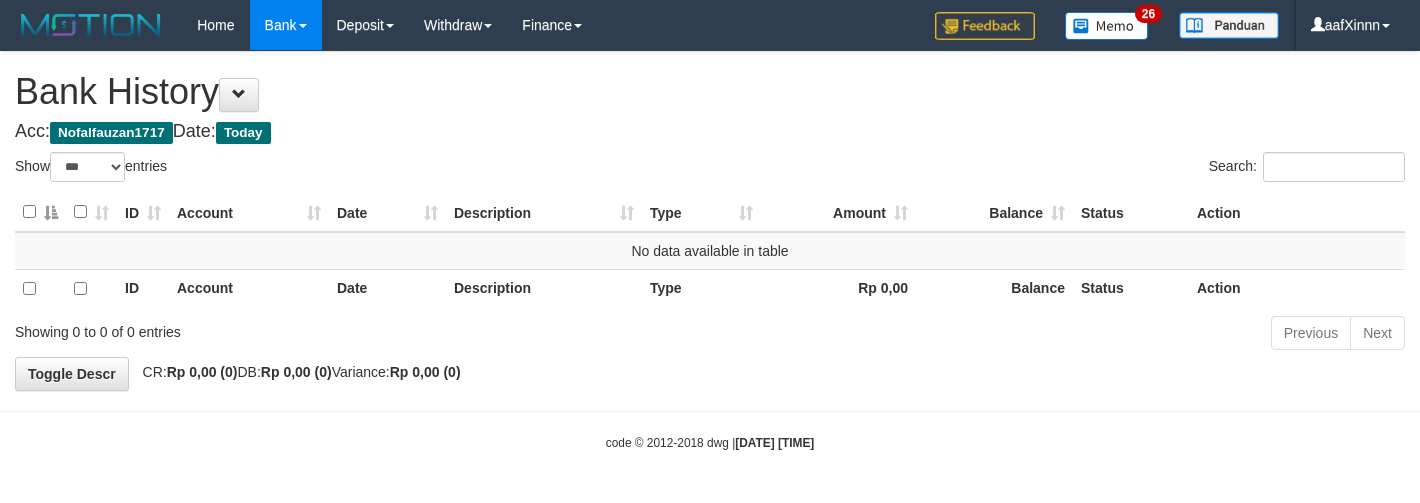 select on "***" 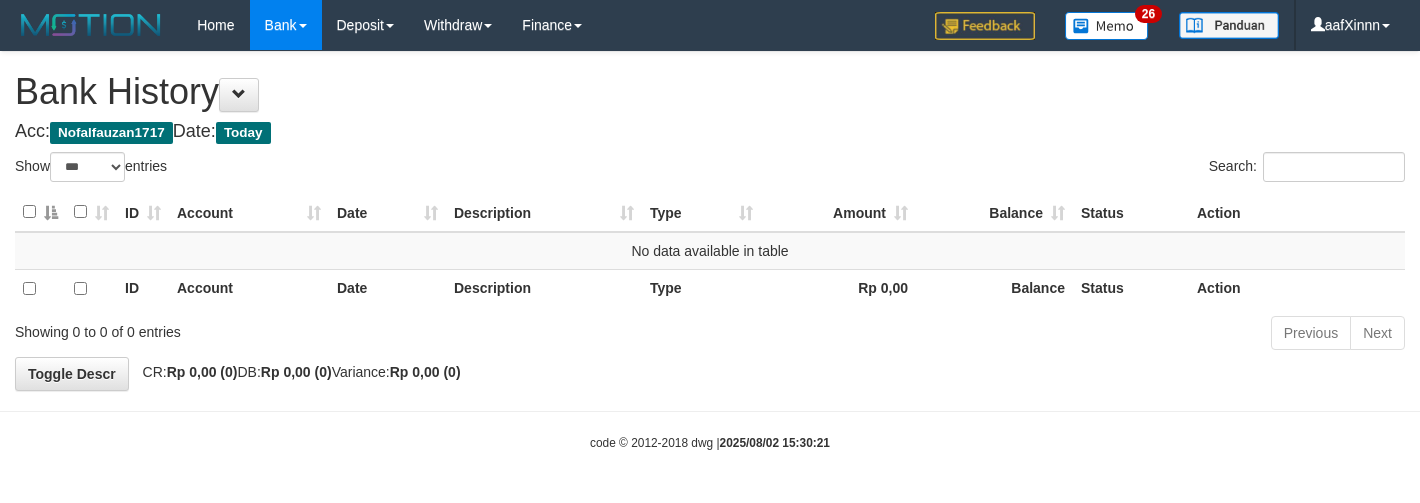 select on "***" 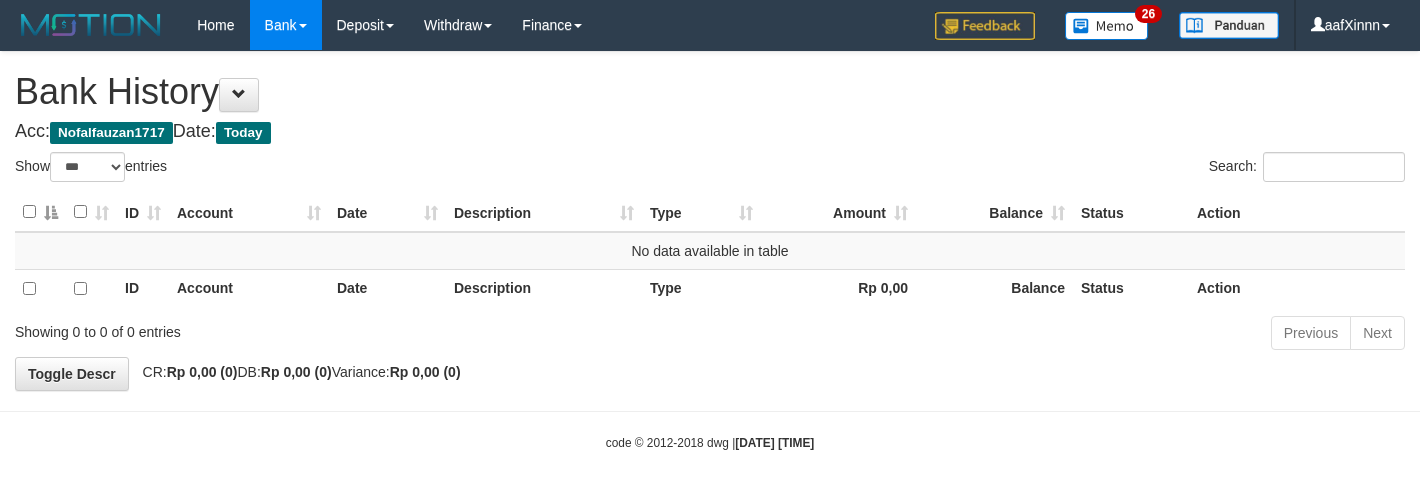 select on "***" 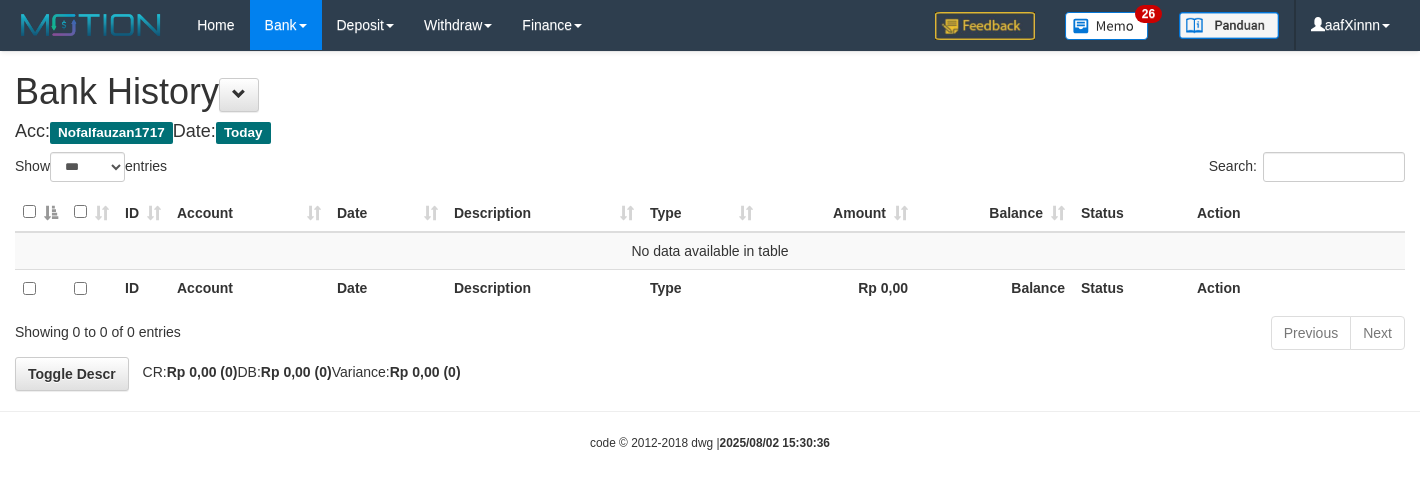 select on "***" 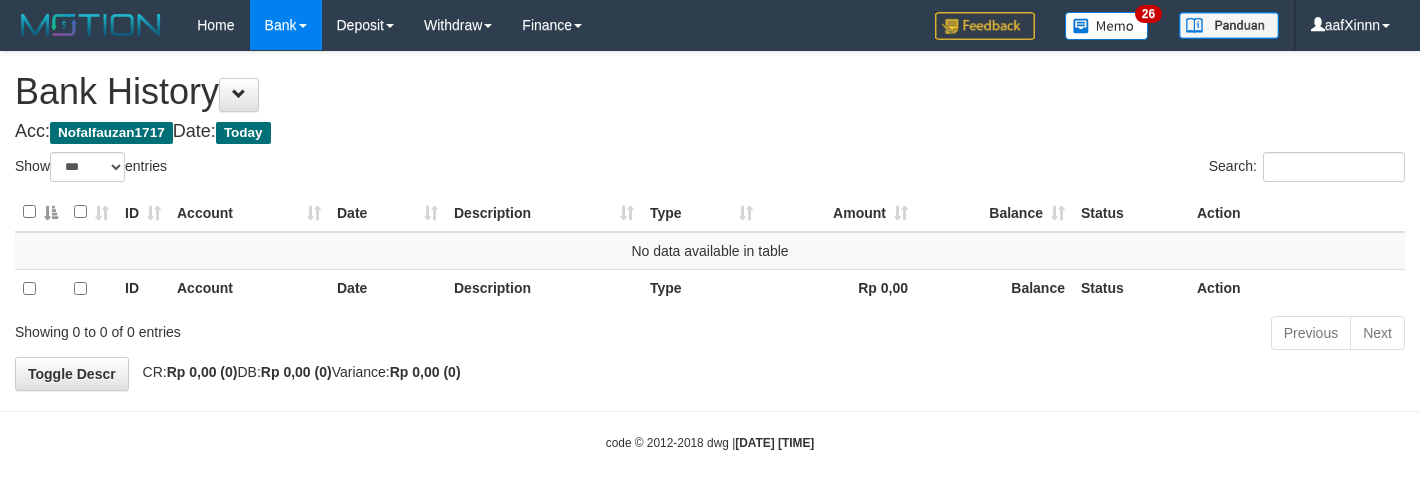 select on "***" 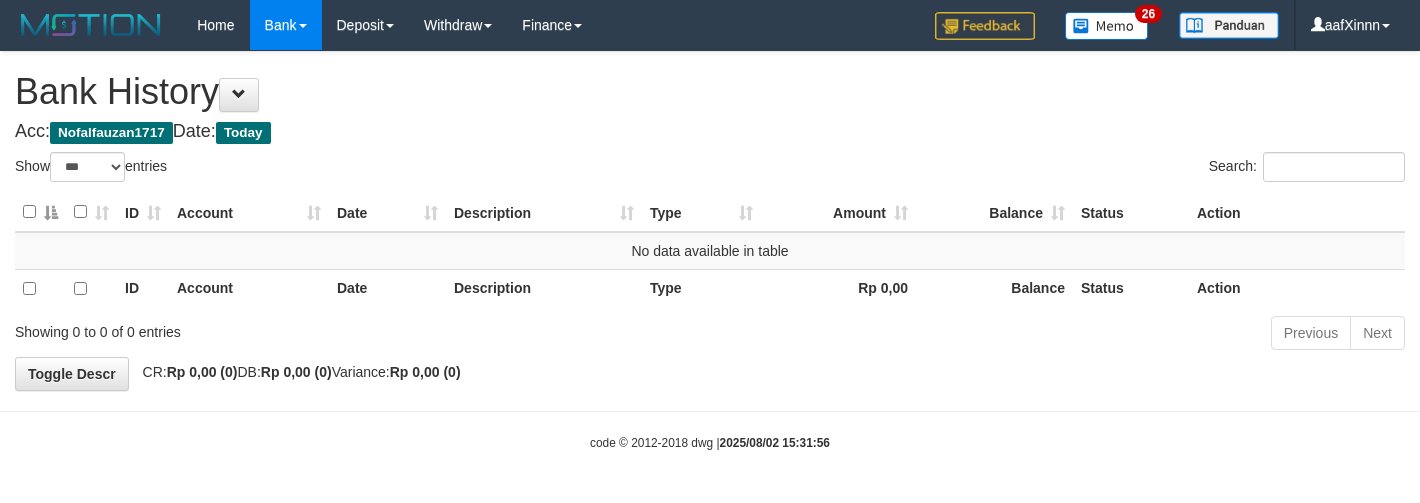 select on "***" 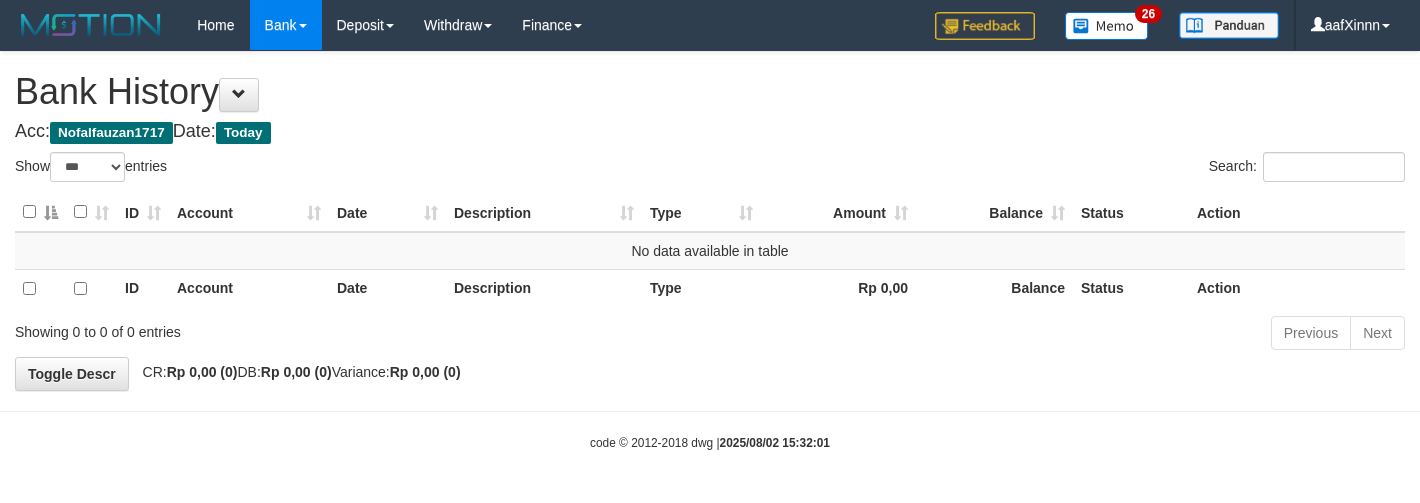 select on "***" 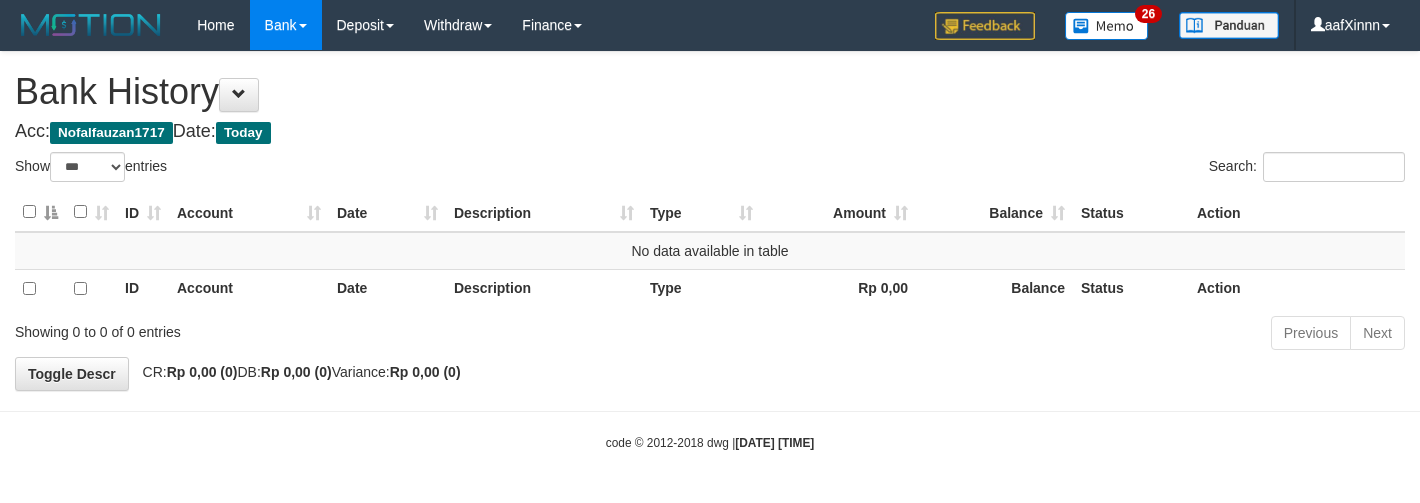 select on "***" 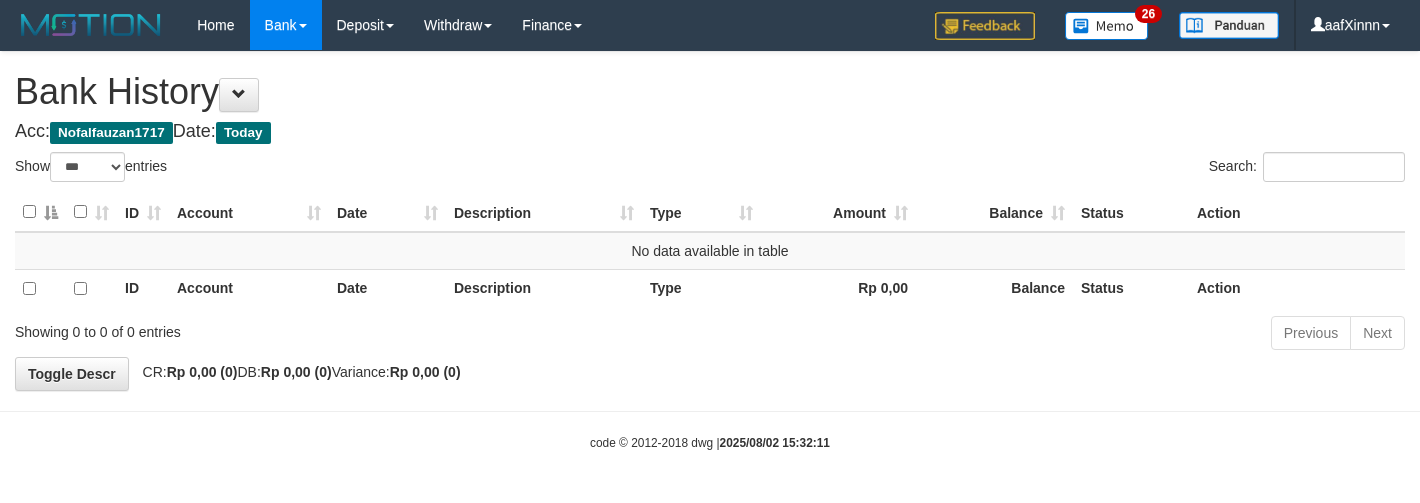 select on "***" 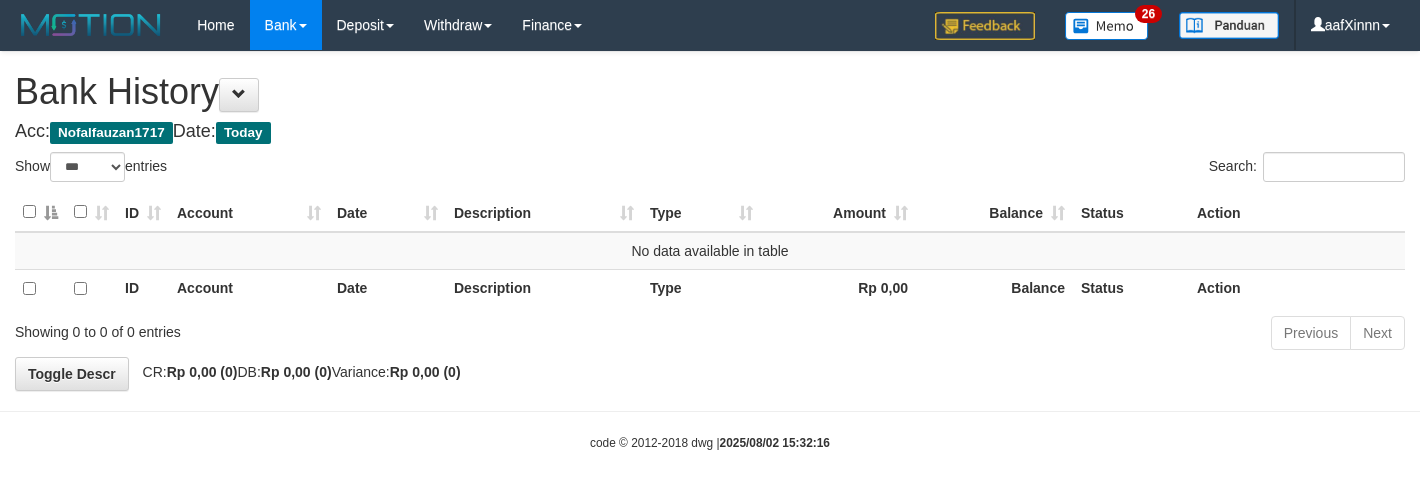 select on "***" 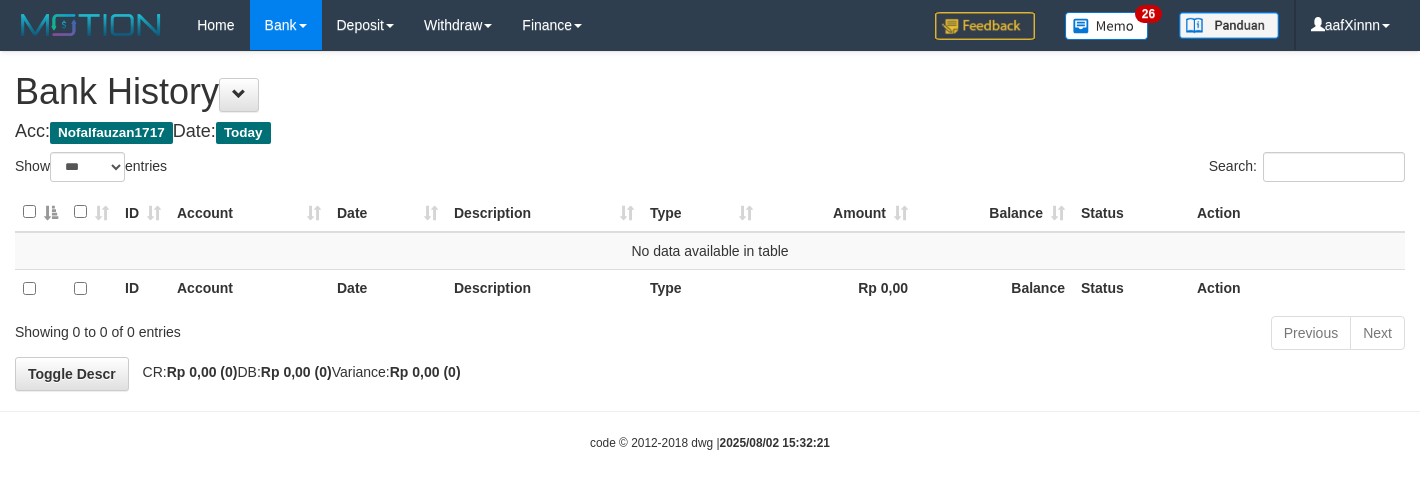 select on "***" 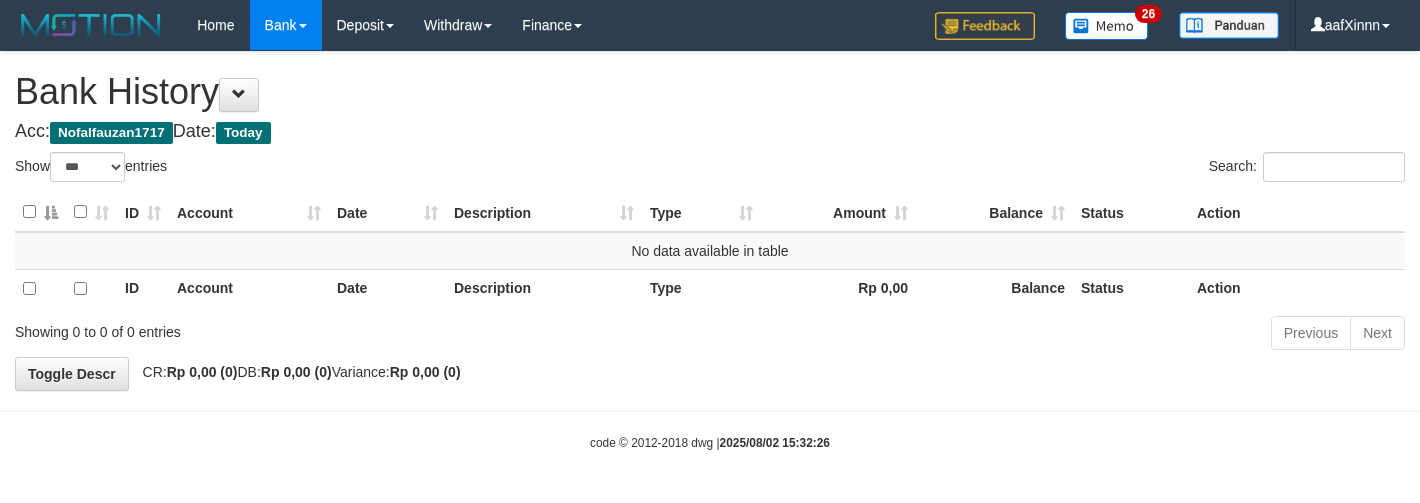 select on "***" 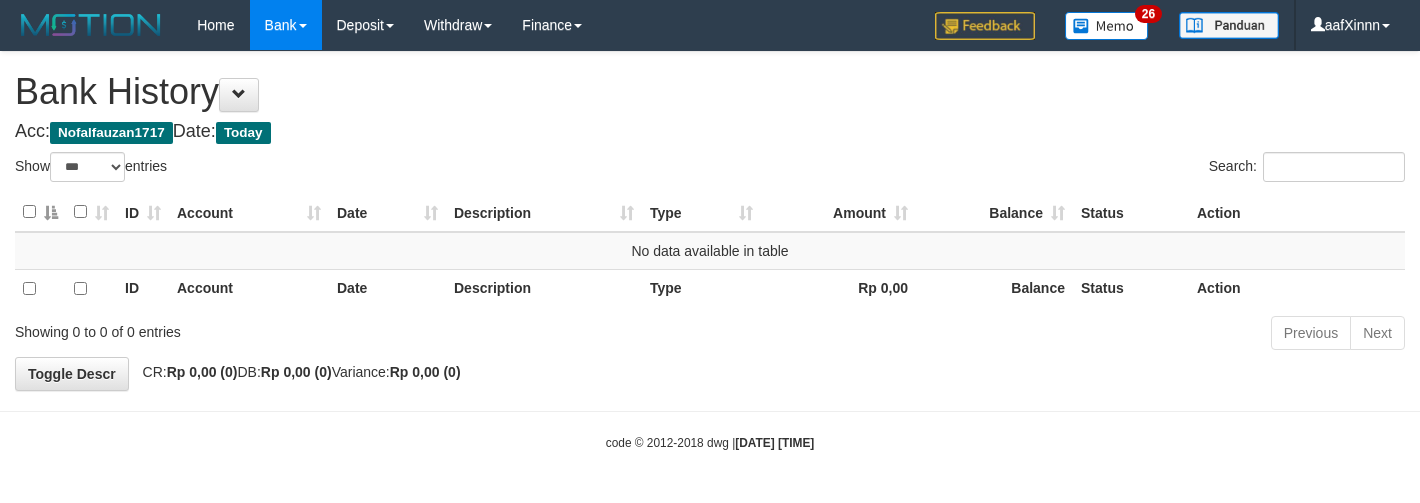 select on "***" 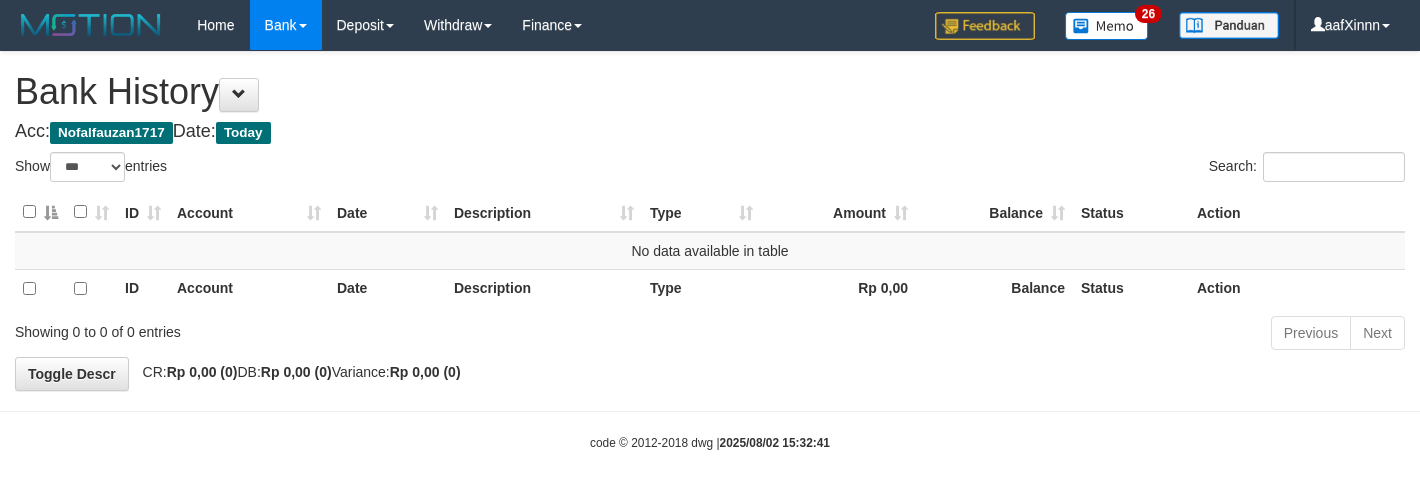 select on "***" 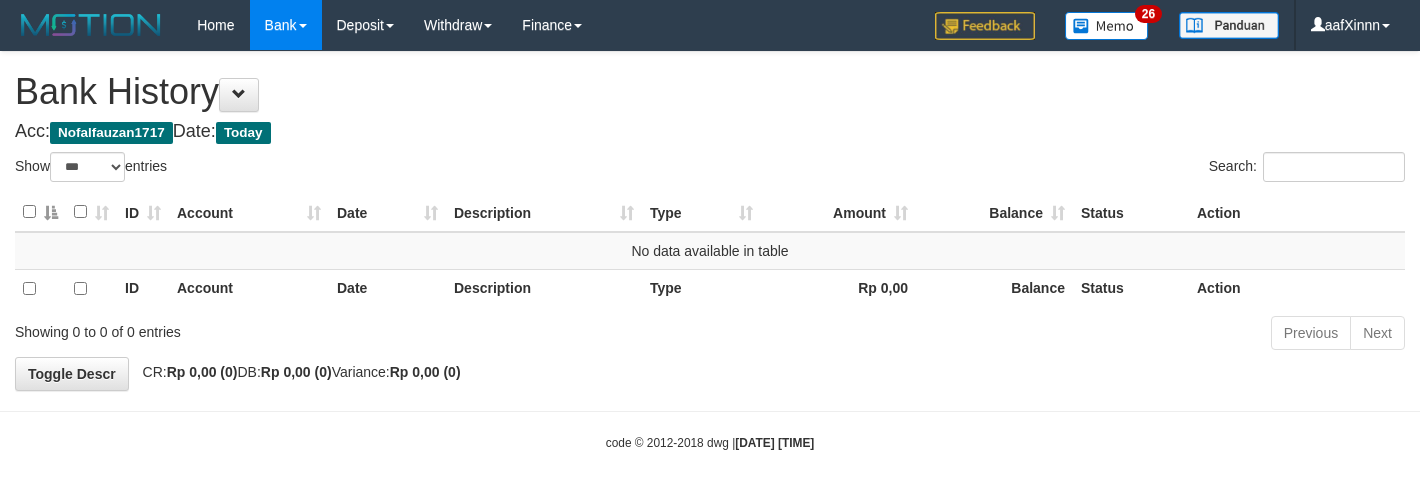 select on "***" 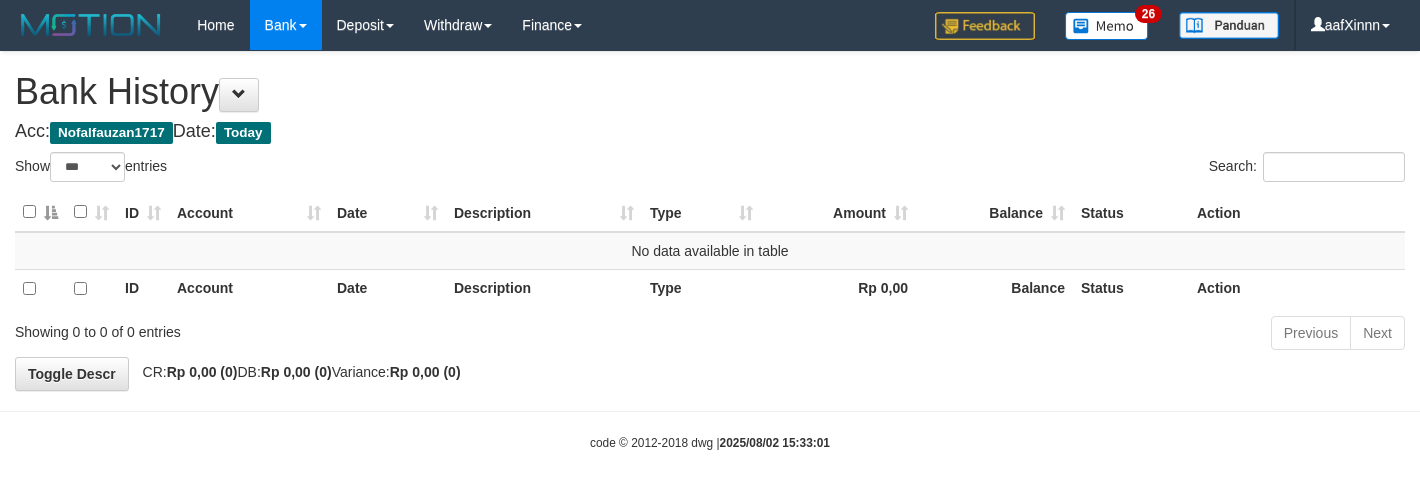 select on "***" 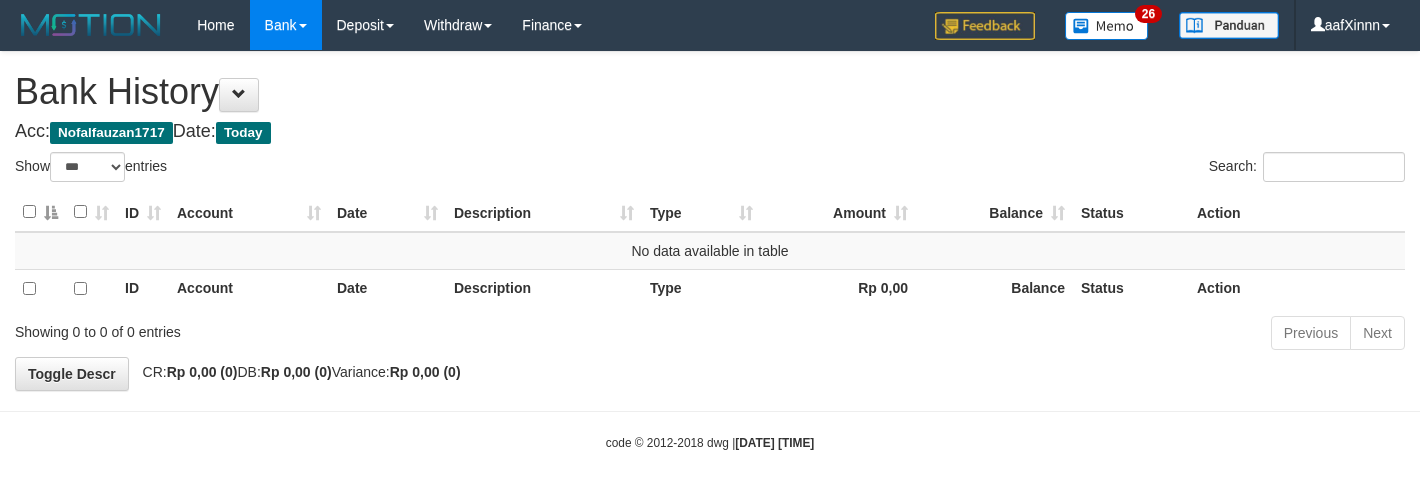 select on "***" 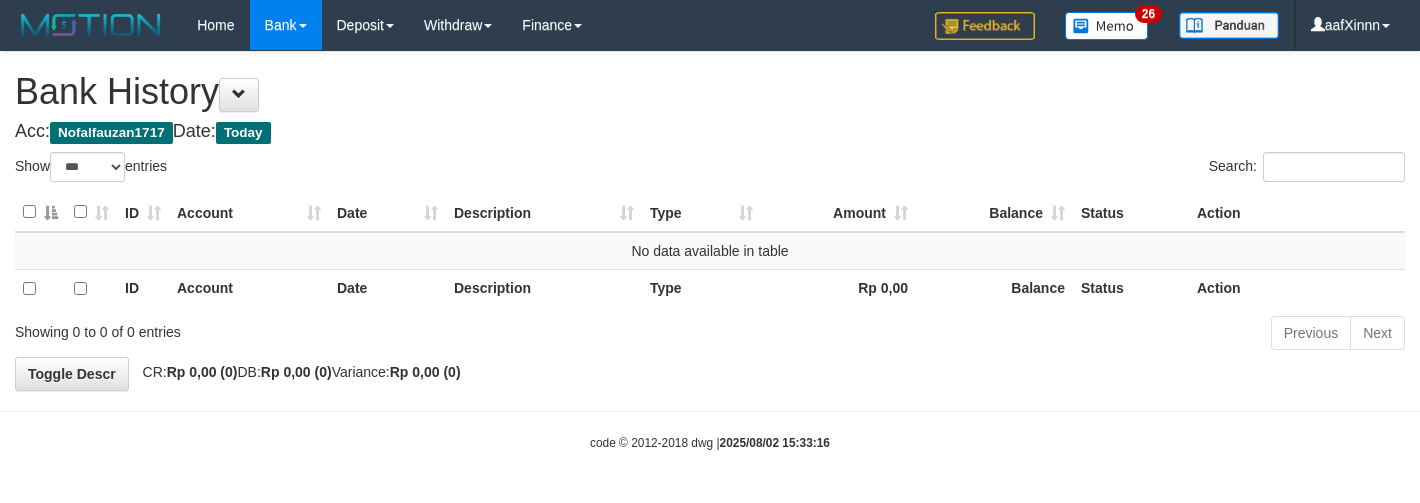select on "***" 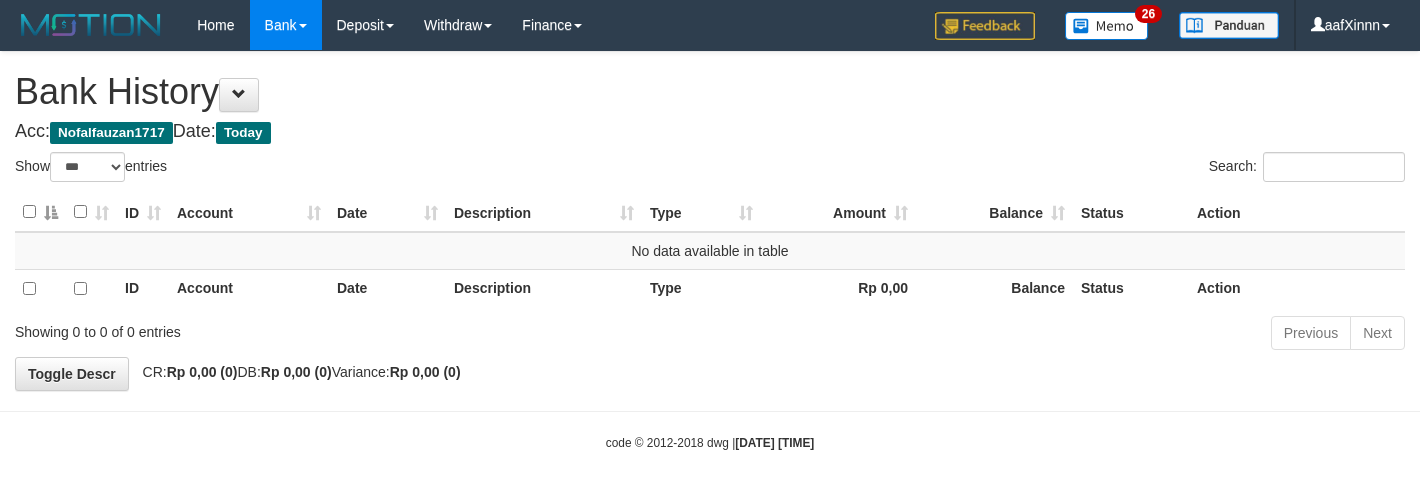select on "***" 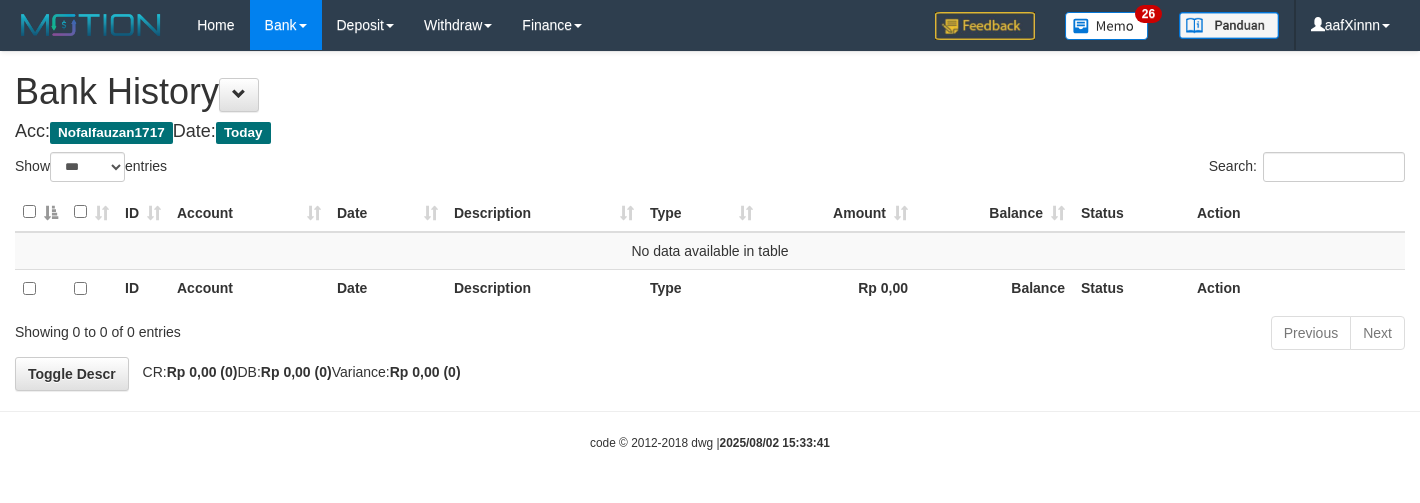 select on "***" 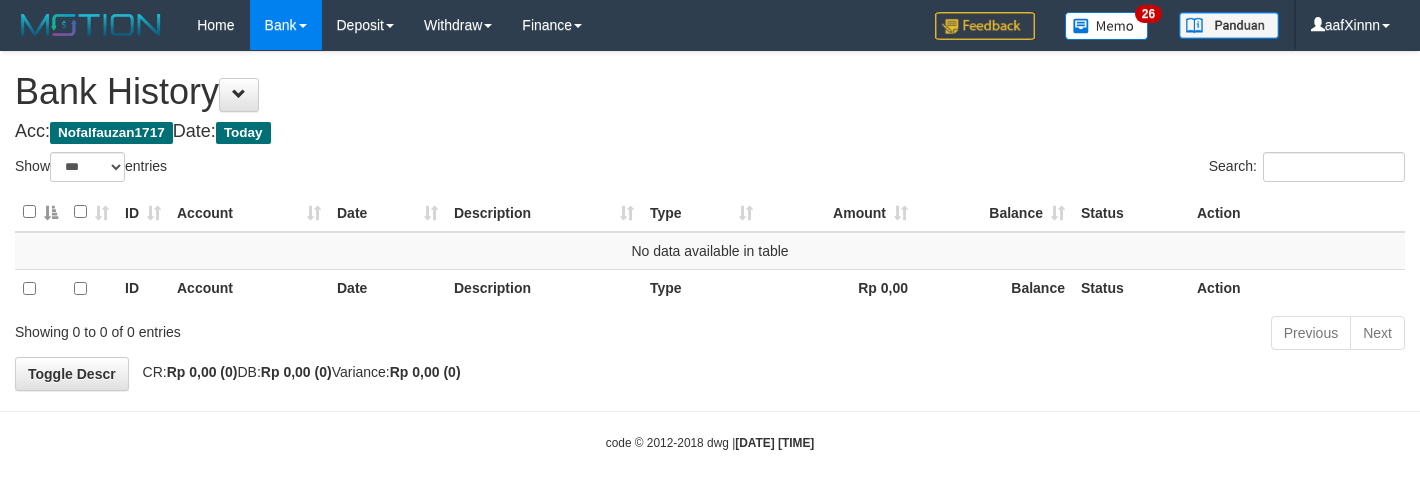 select on "***" 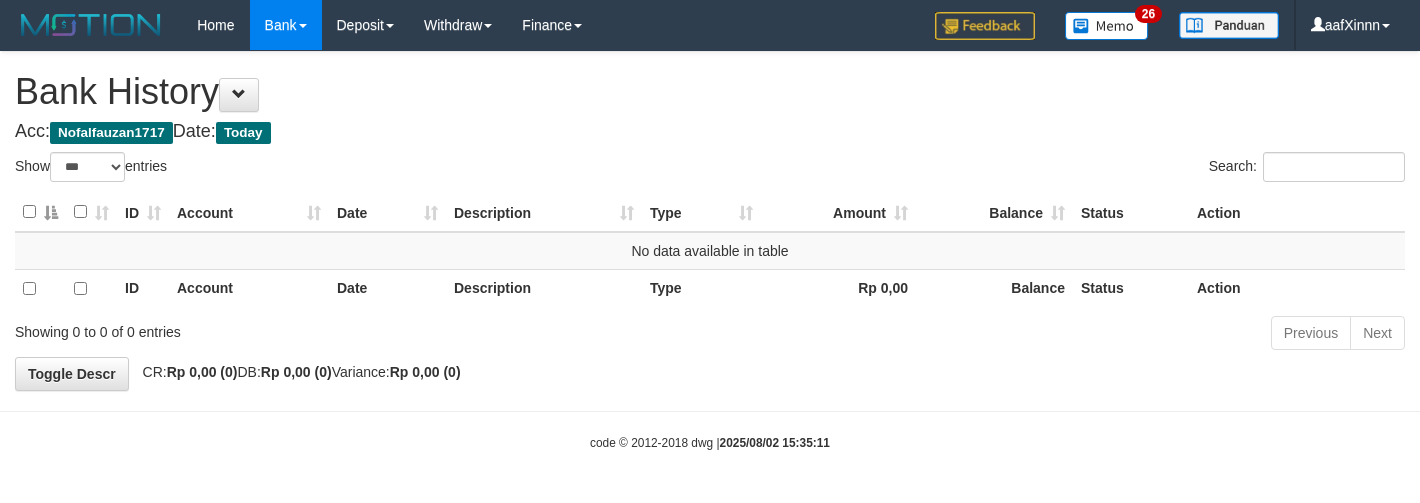 select on "***" 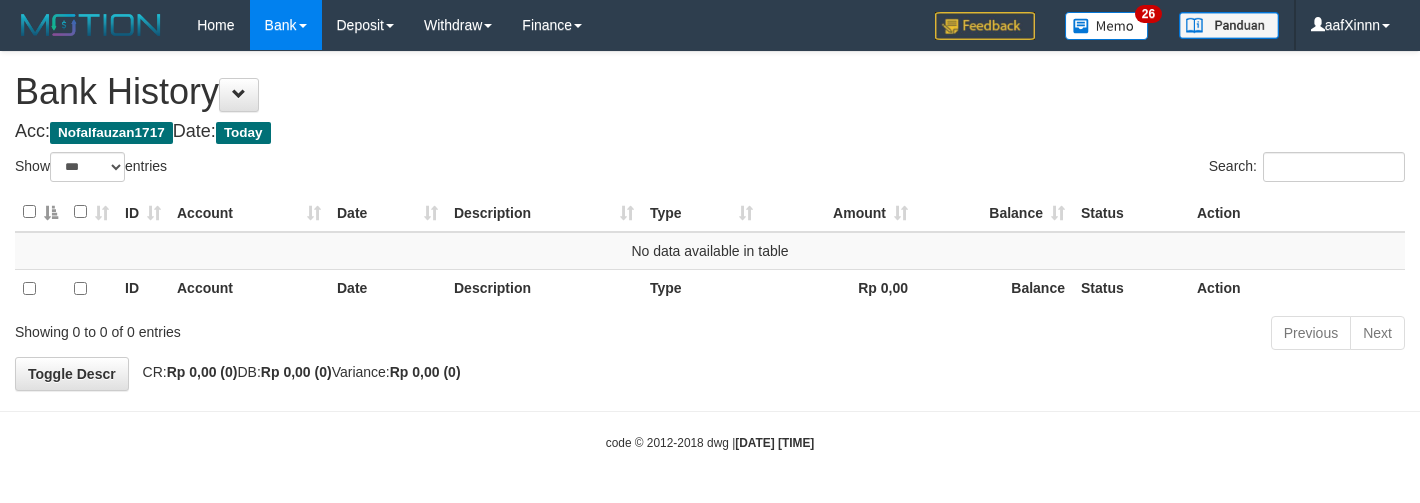 select on "***" 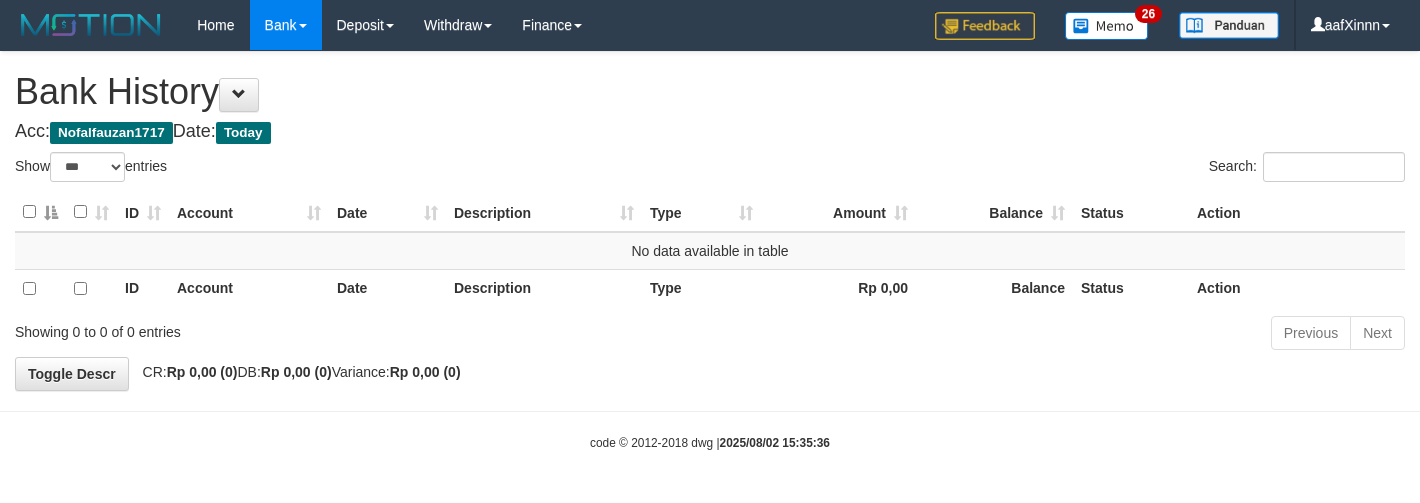 select on "***" 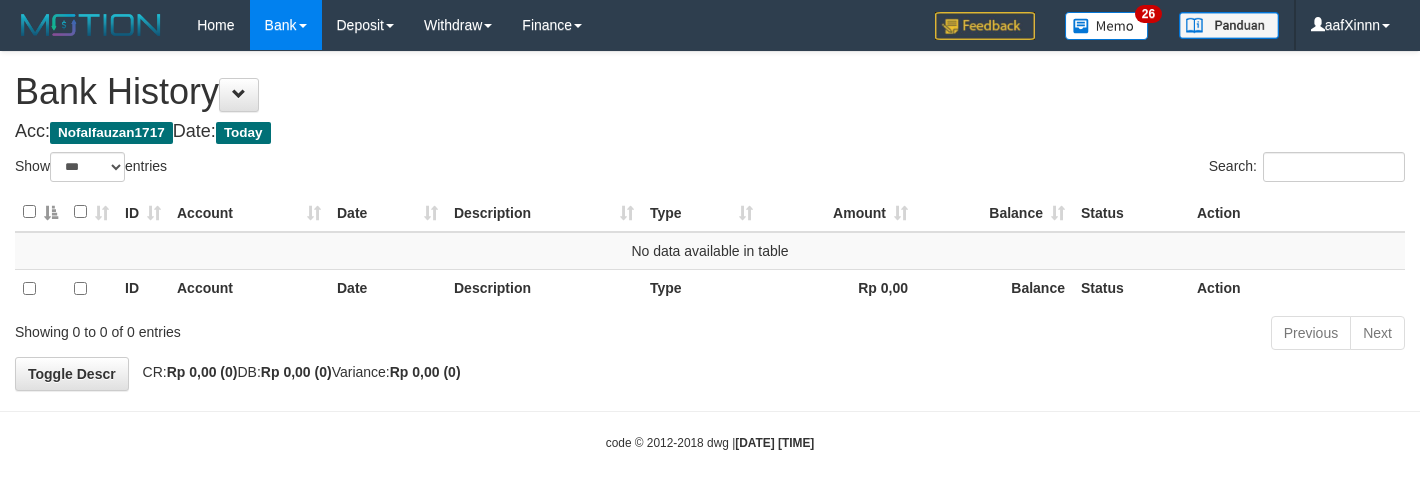 select on "***" 